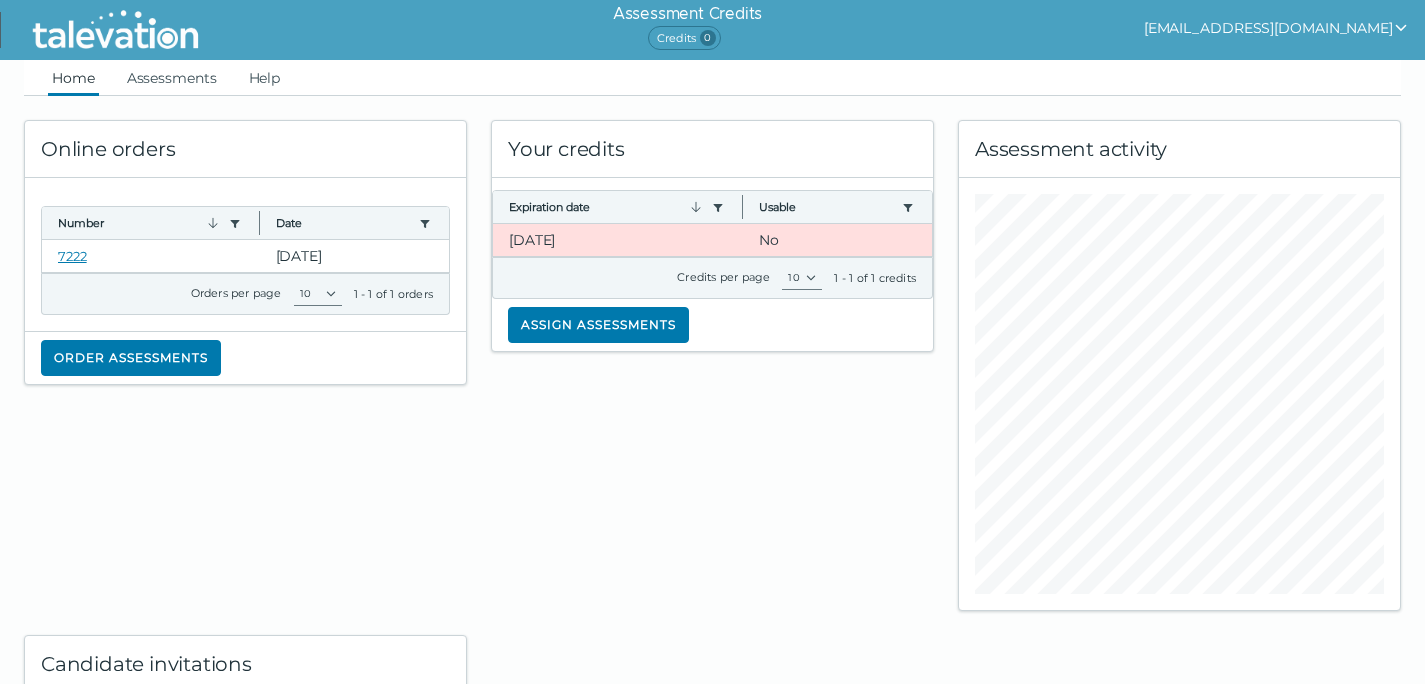 scroll, scrollTop: 0, scrollLeft: 0, axis: both 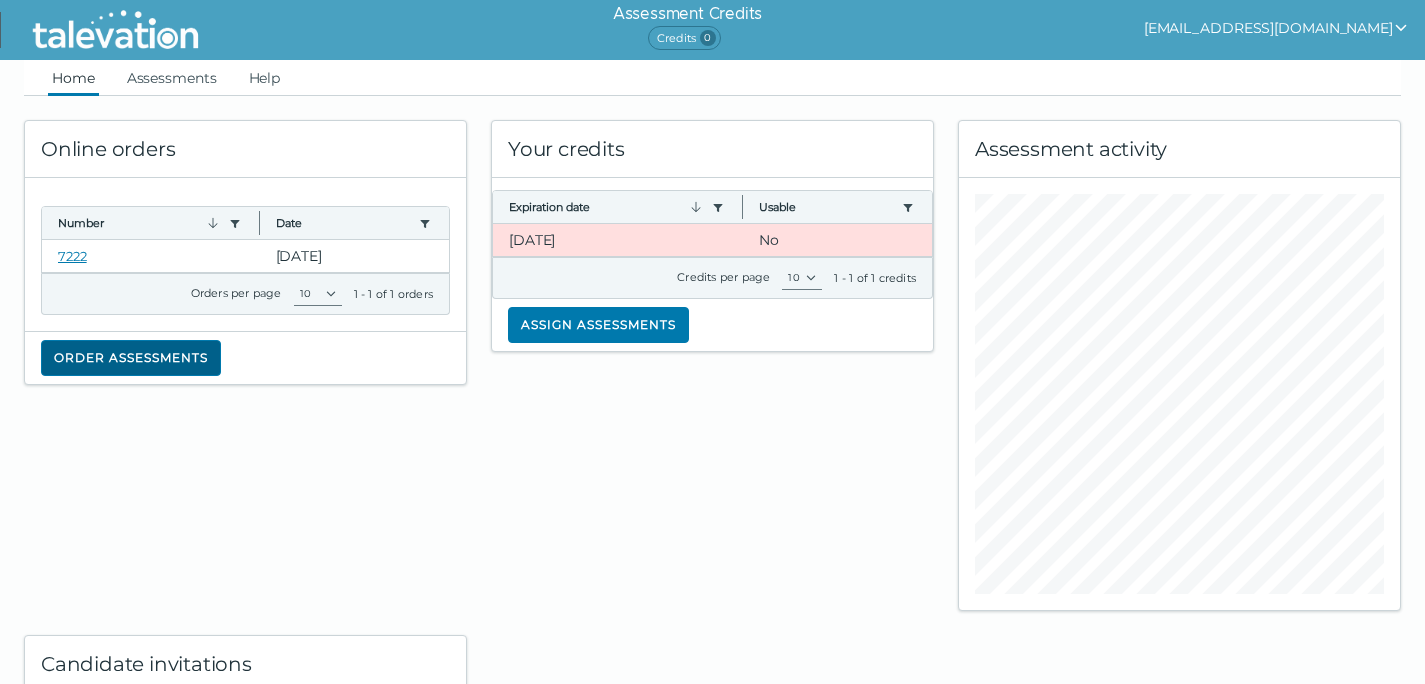 click on "Order assessments" 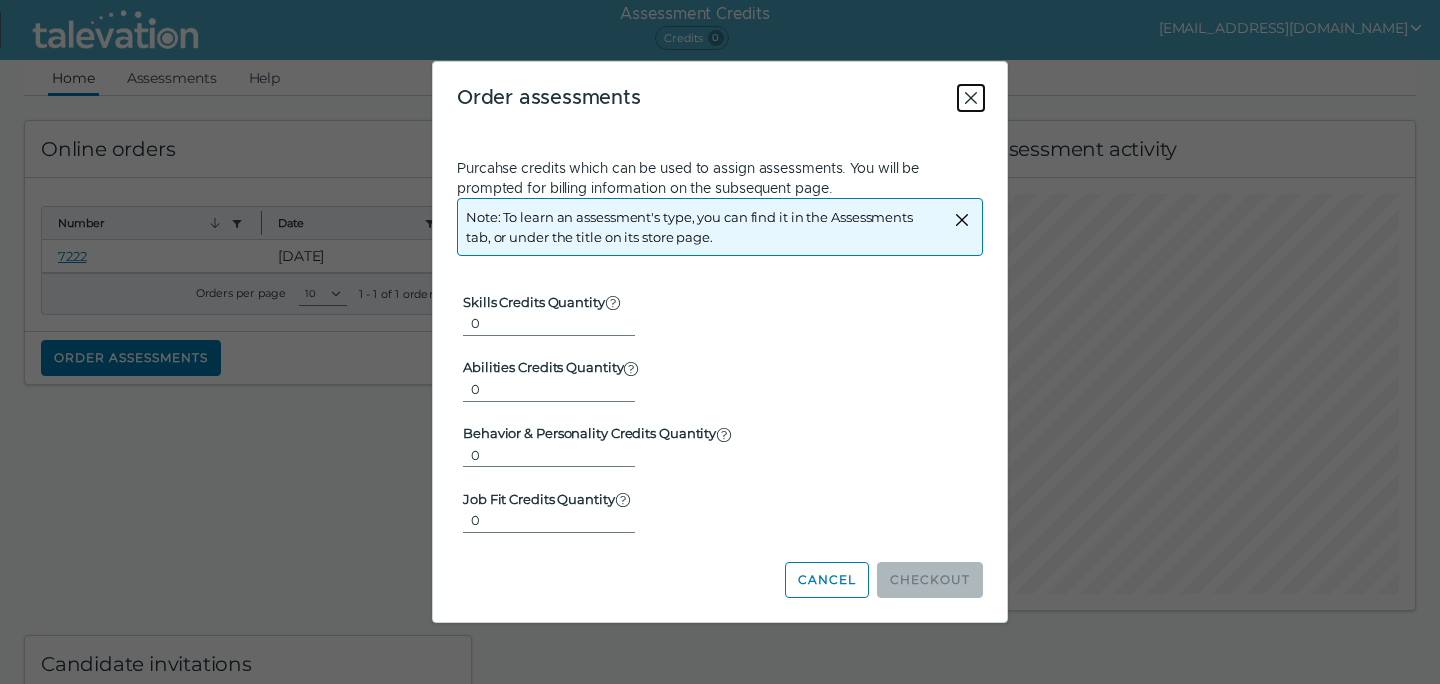 drag, startPoint x: 969, startPoint y: 99, endPoint x: 942, endPoint y: 95, distance: 27.294687 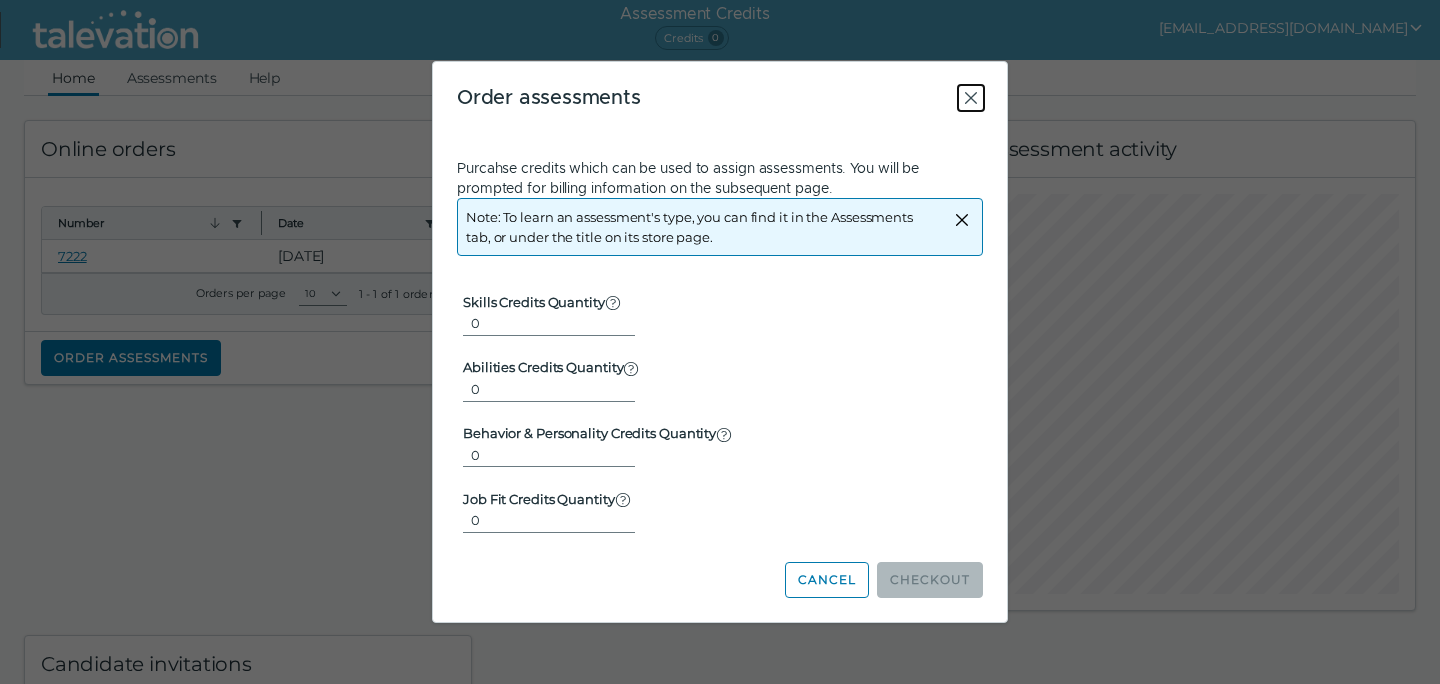 click 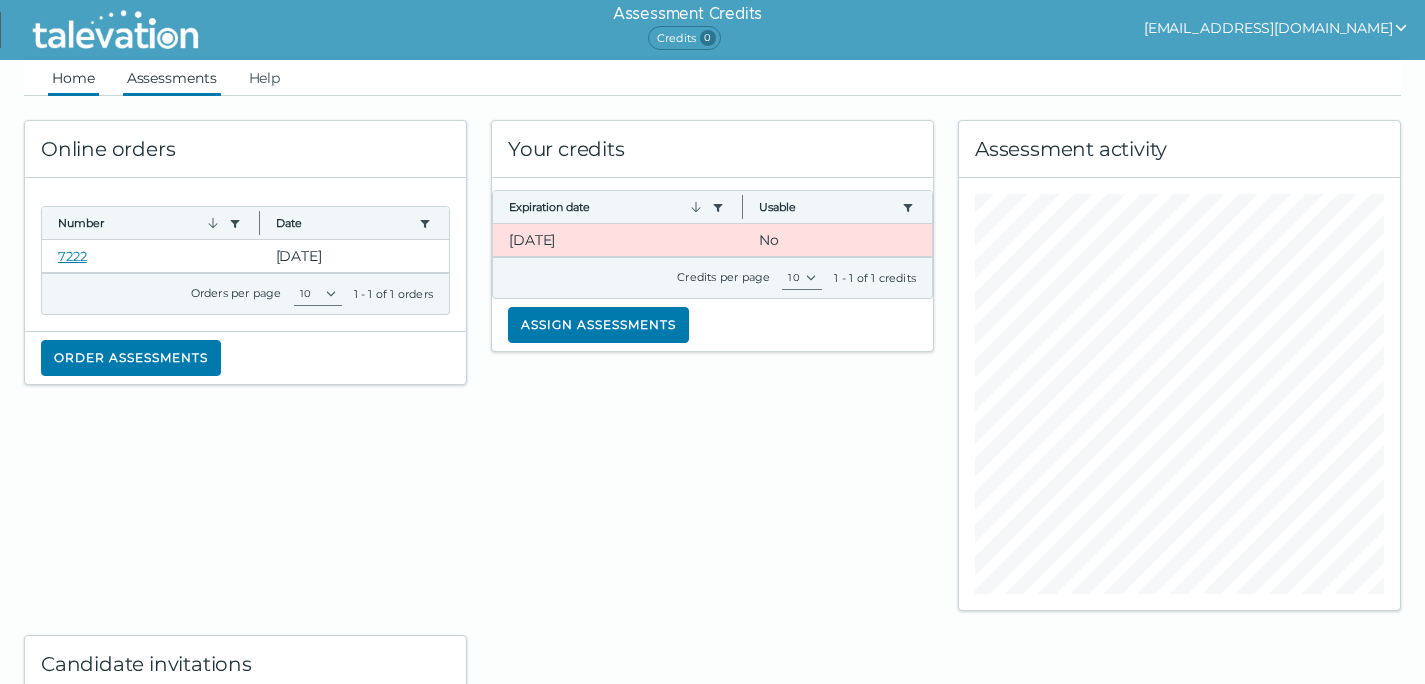 click on "Assessments" at bounding box center [172, 78] 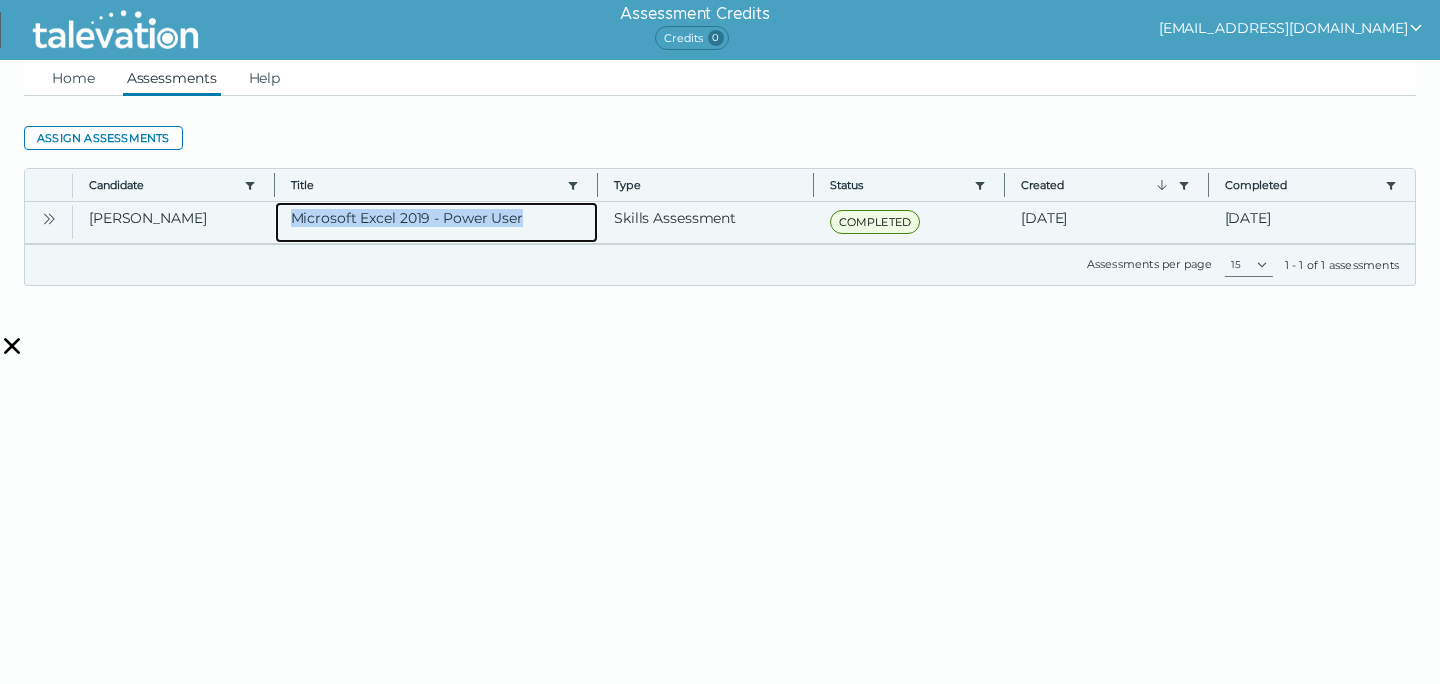 drag, startPoint x: 537, startPoint y: 218, endPoint x: 283, endPoint y: 223, distance: 254.04921 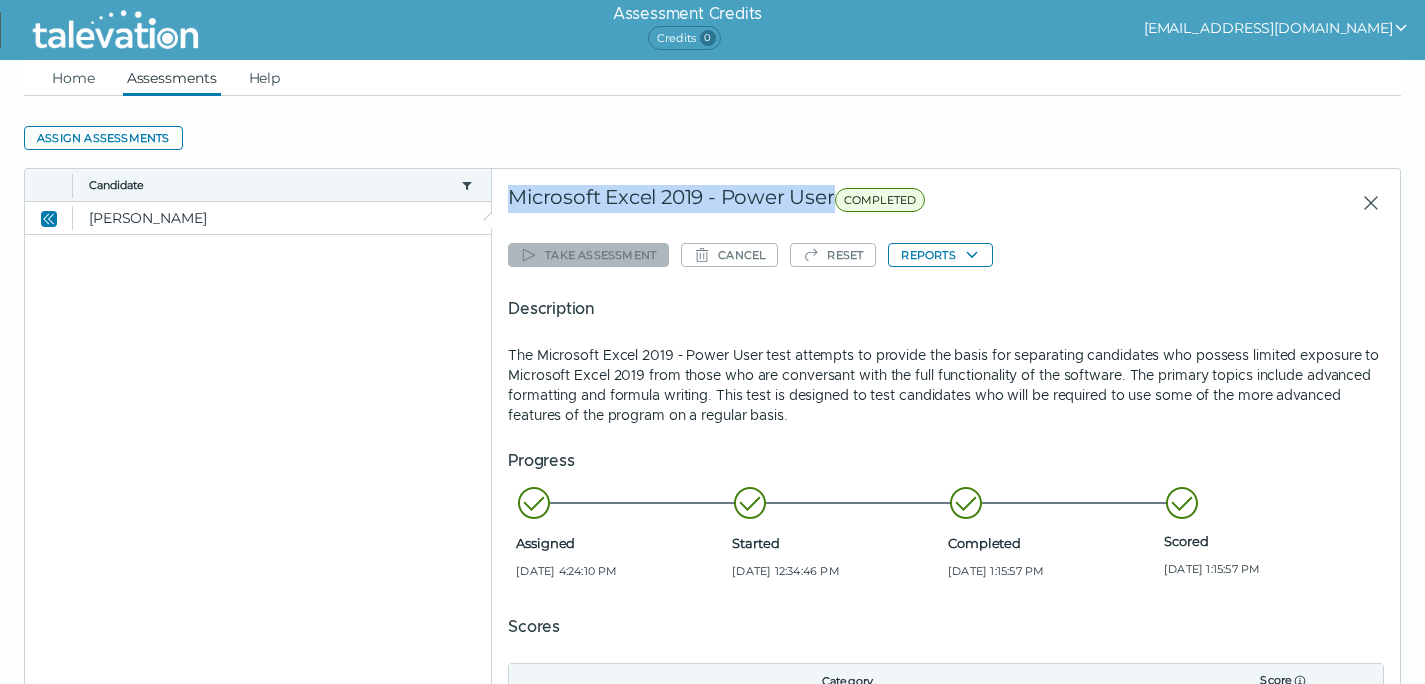 drag, startPoint x: 833, startPoint y: 195, endPoint x: 515, endPoint y: 195, distance: 318 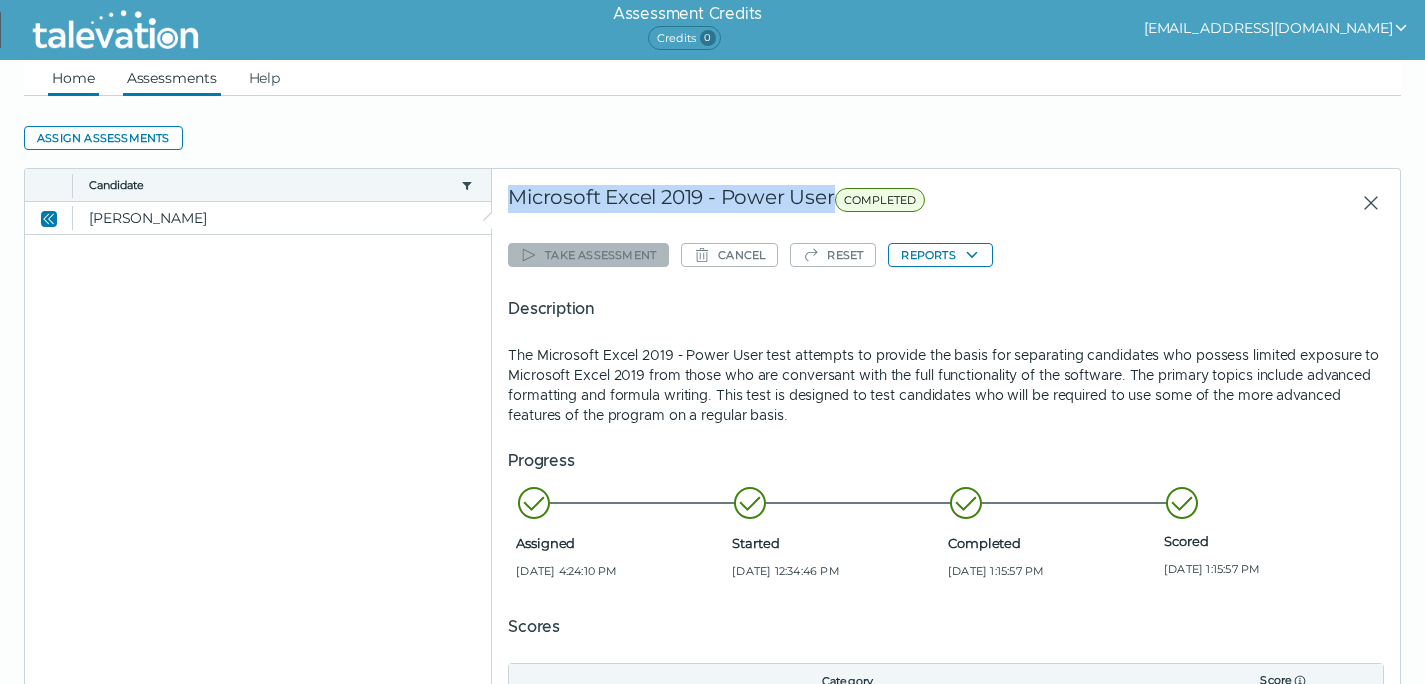 click on "Home" at bounding box center (73, 78) 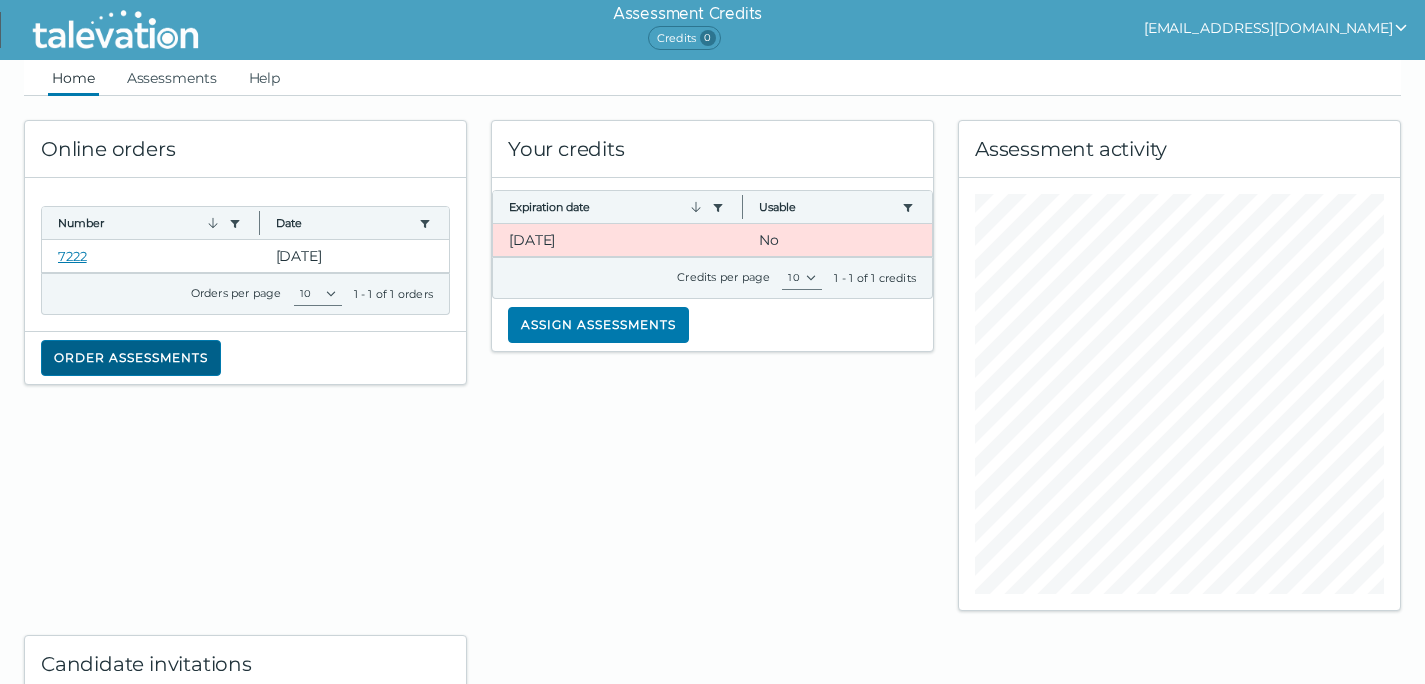 click on "Order assessments" 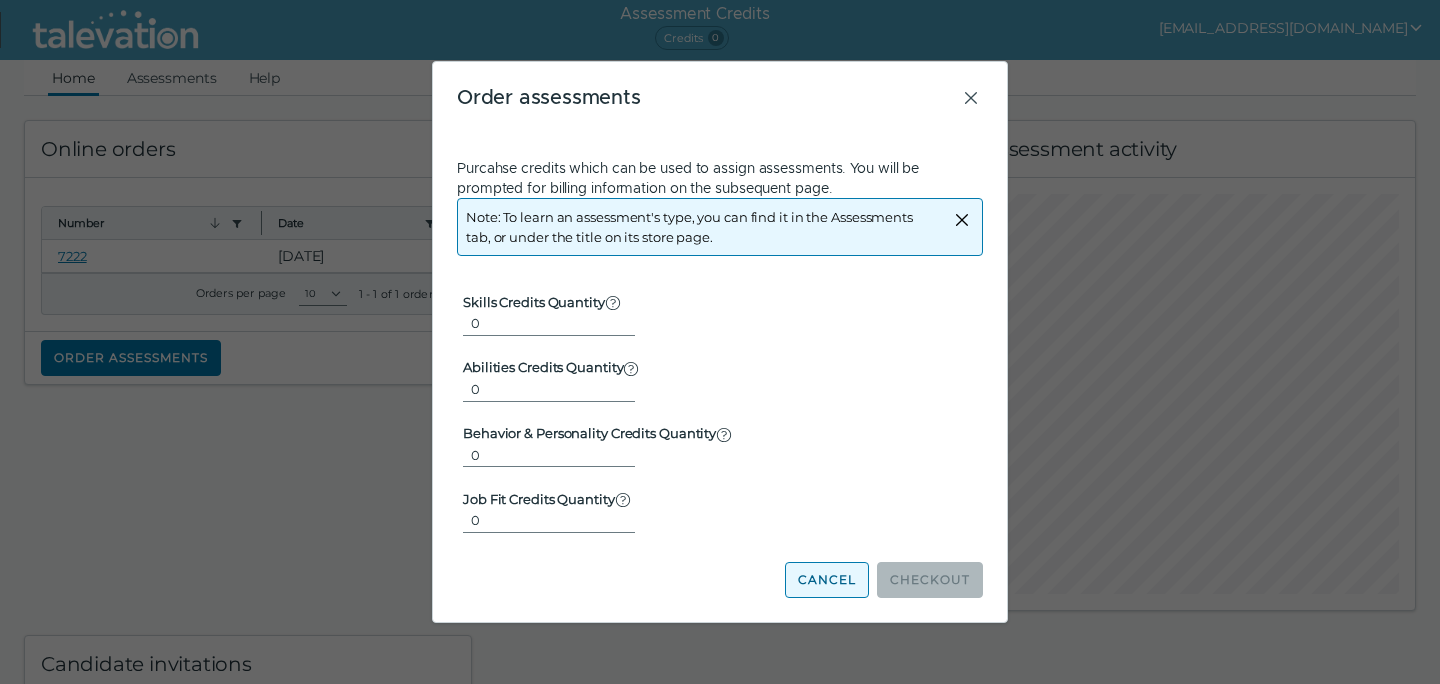 click on "Cancel" 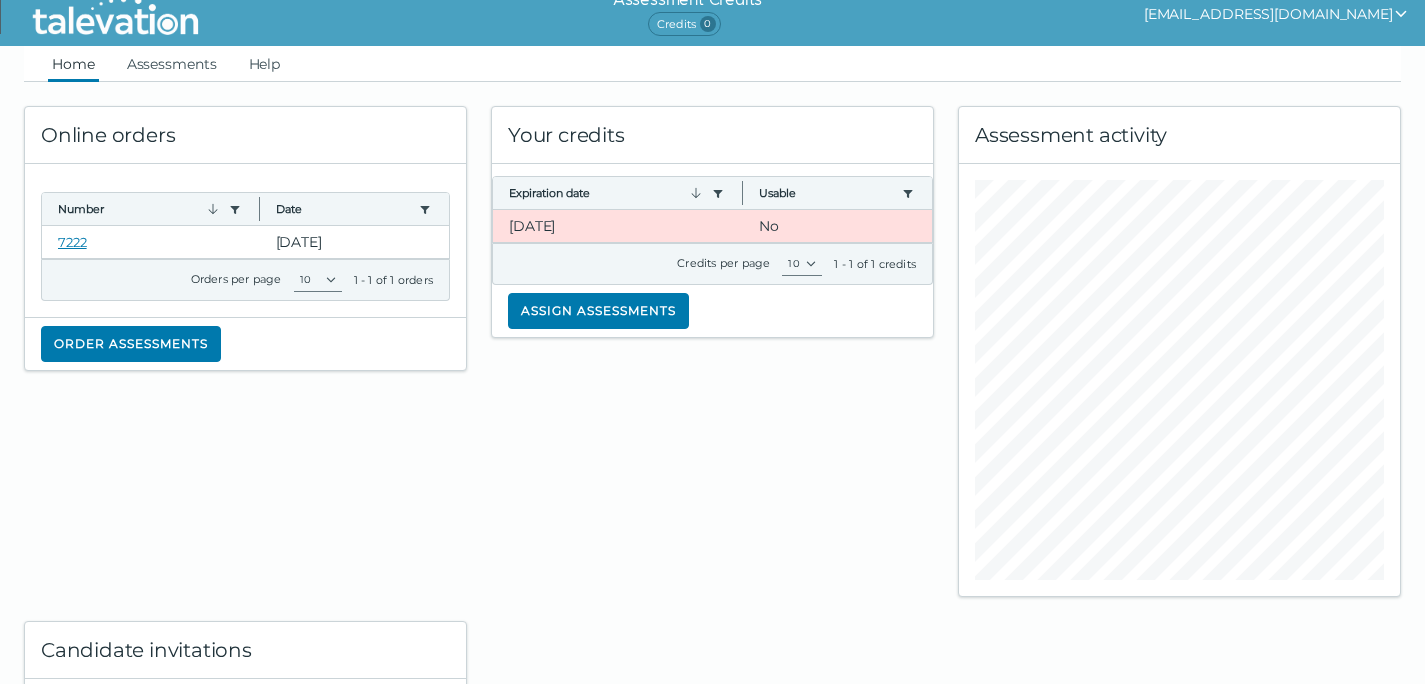 scroll, scrollTop: 0, scrollLeft: 0, axis: both 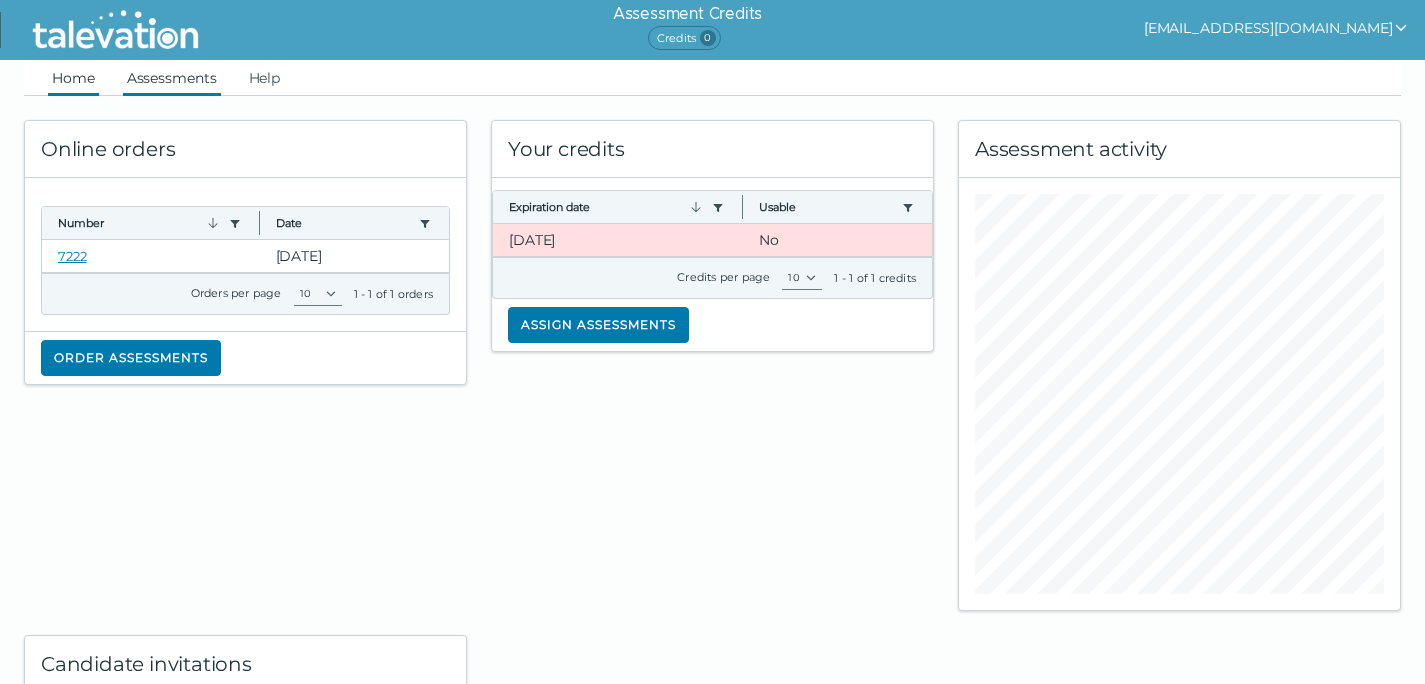 click on "Assessments" at bounding box center [172, 78] 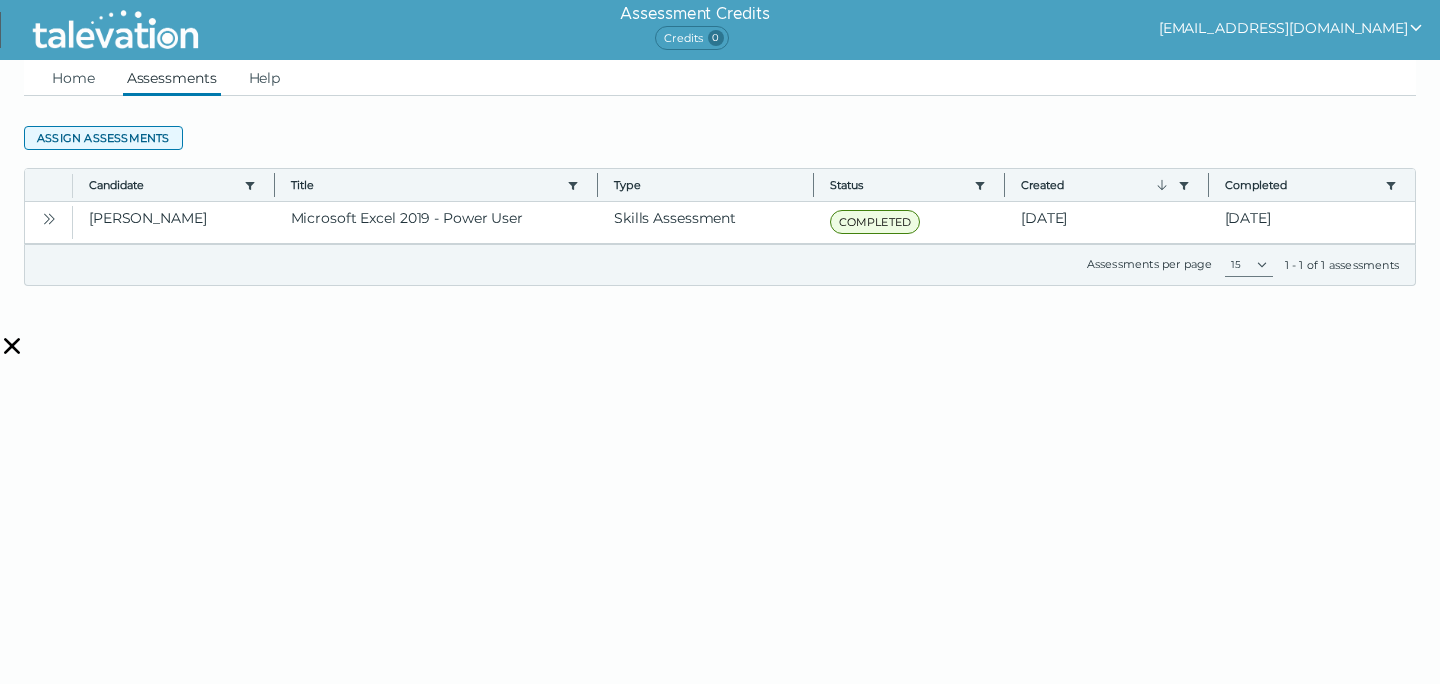 click on "Assign assessments" 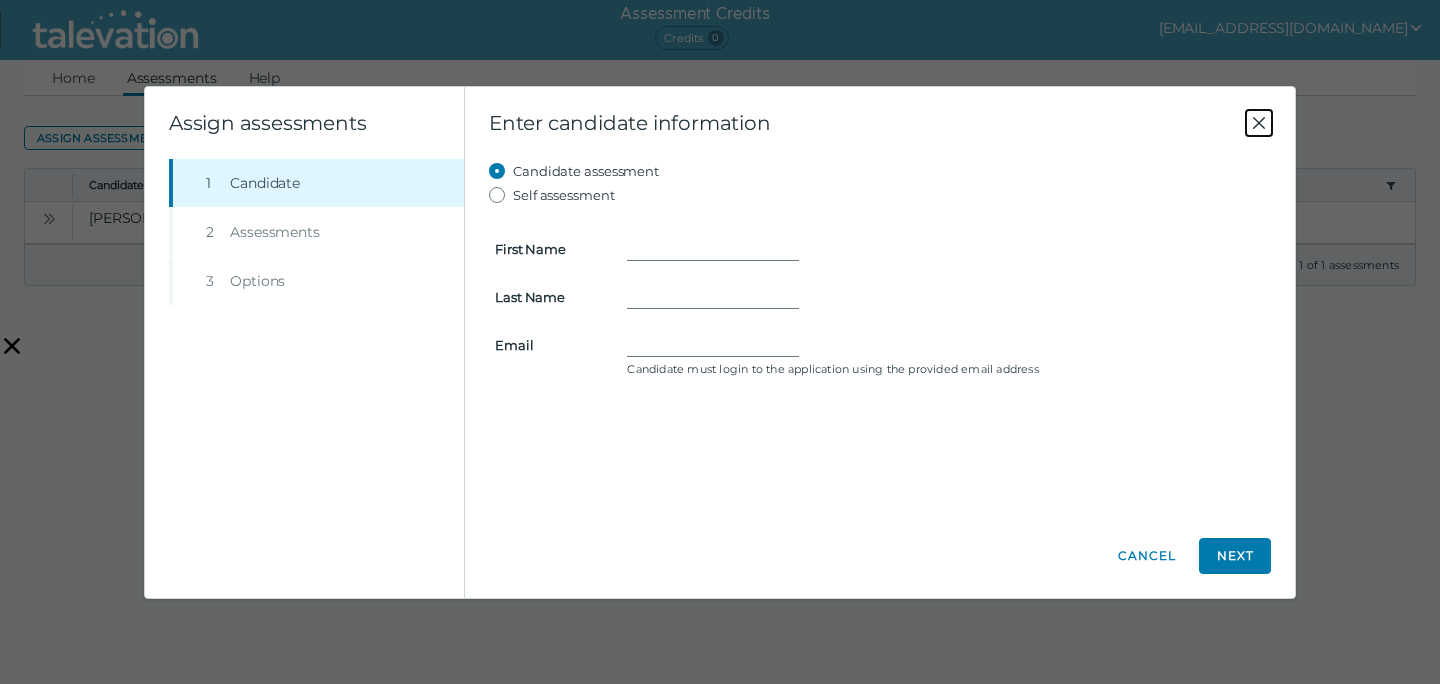 click 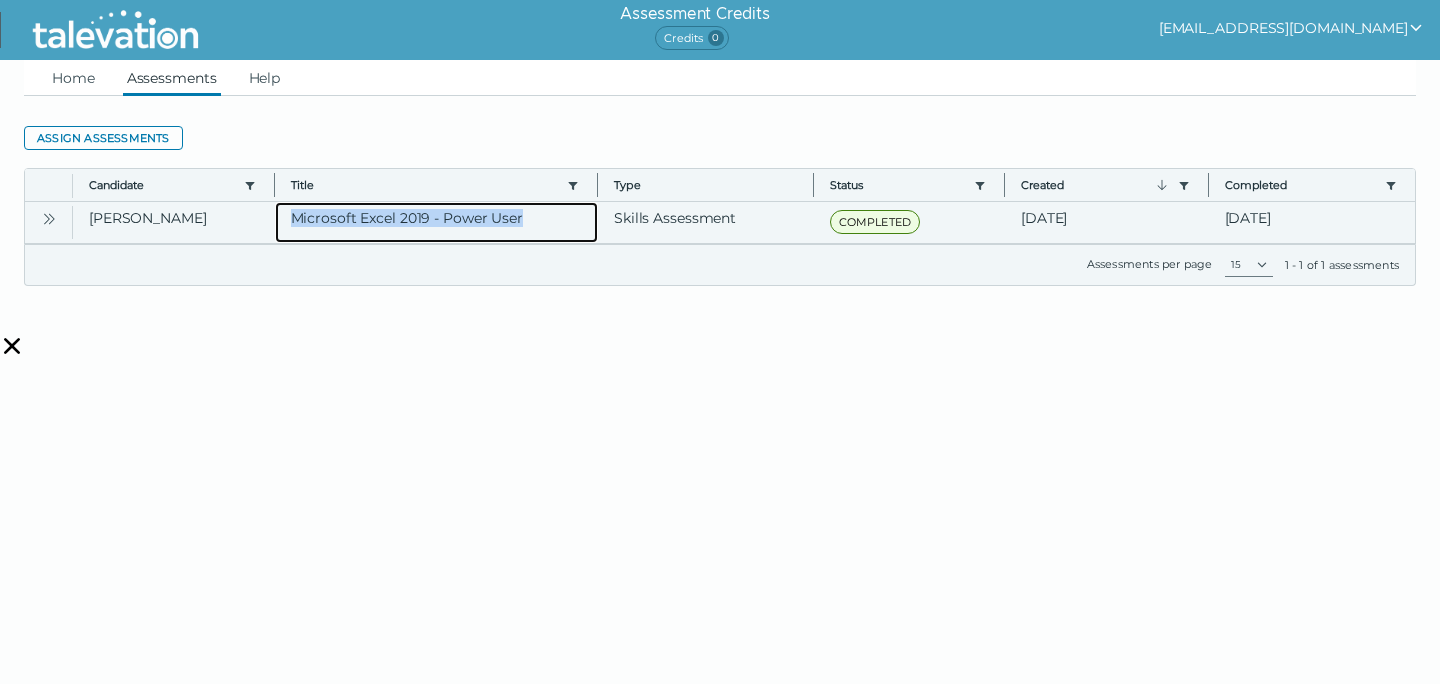 drag, startPoint x: 535, startPoint y: 219, endPoint x: 310, endPoint y: 226, distance: 225.10886 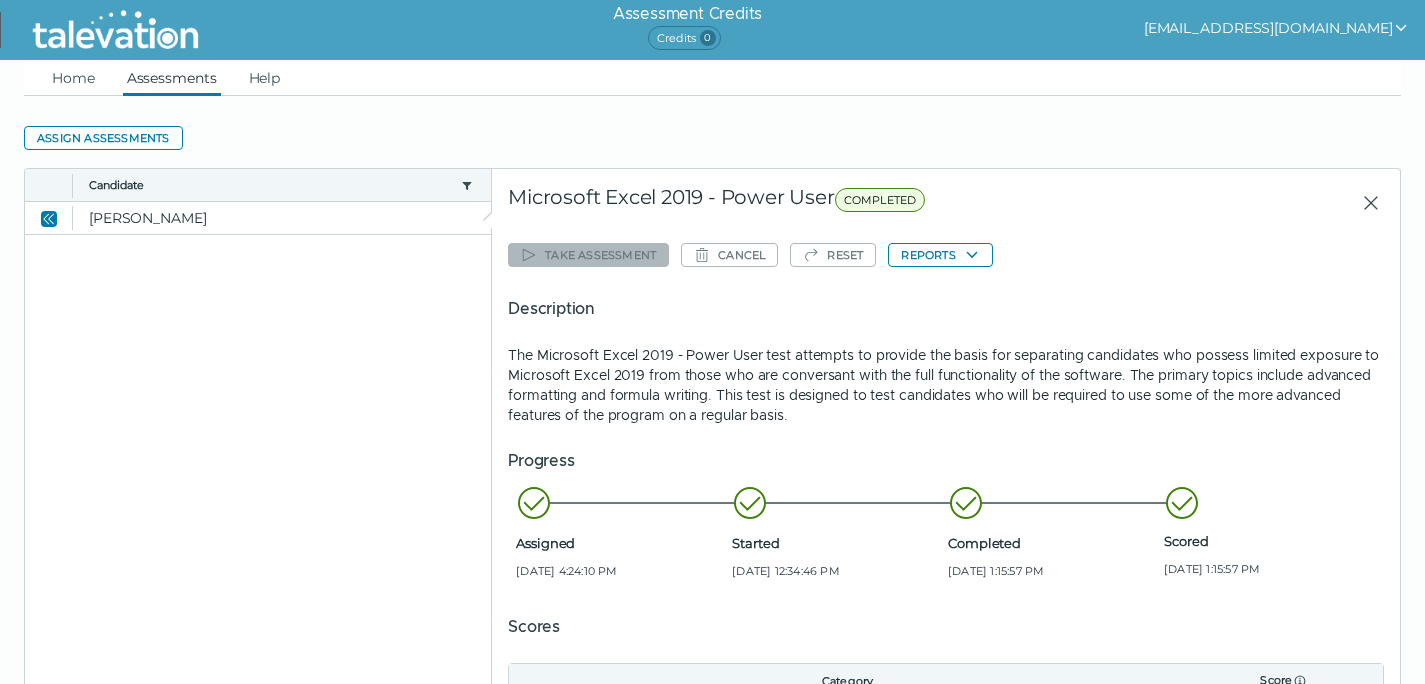 copy on "Microsoft Excel 2019 - Power User" 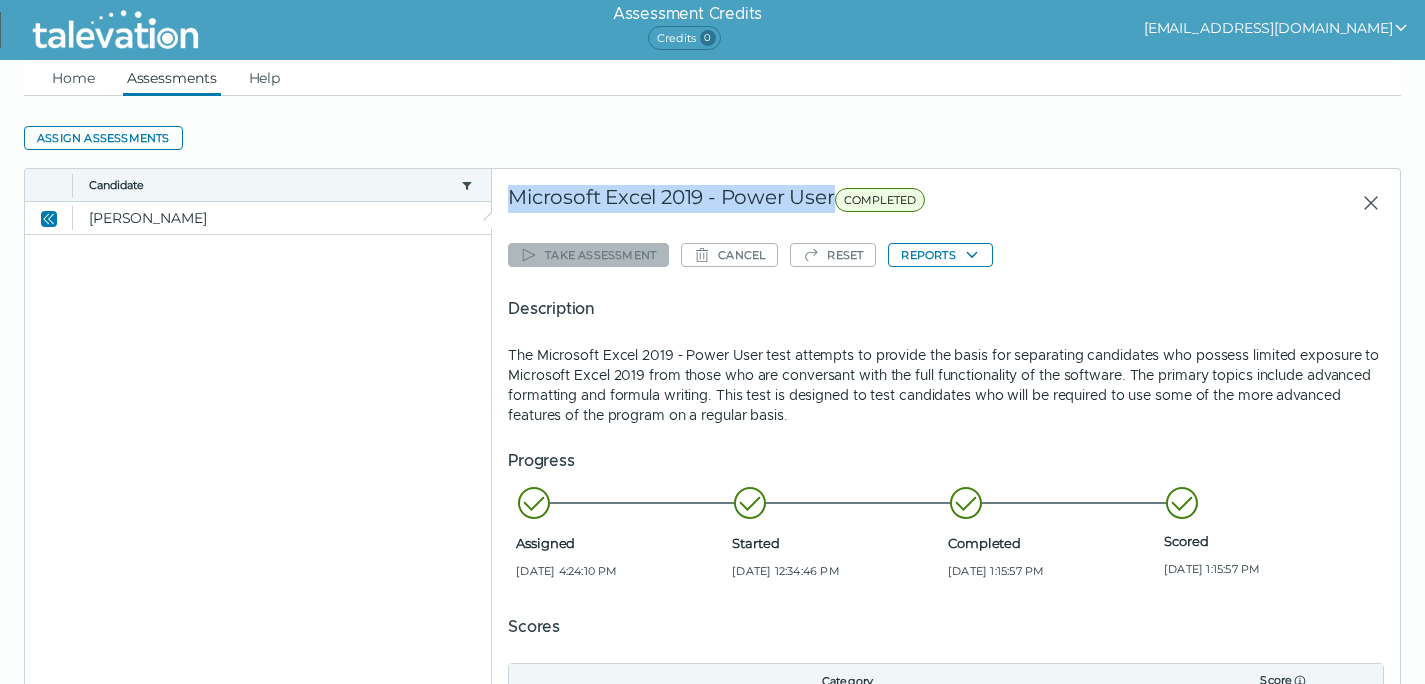 drag, startPoint x: 832, startPoint y: 195, endPoint x: 510, endPoint y: 197, distance: 322.00623 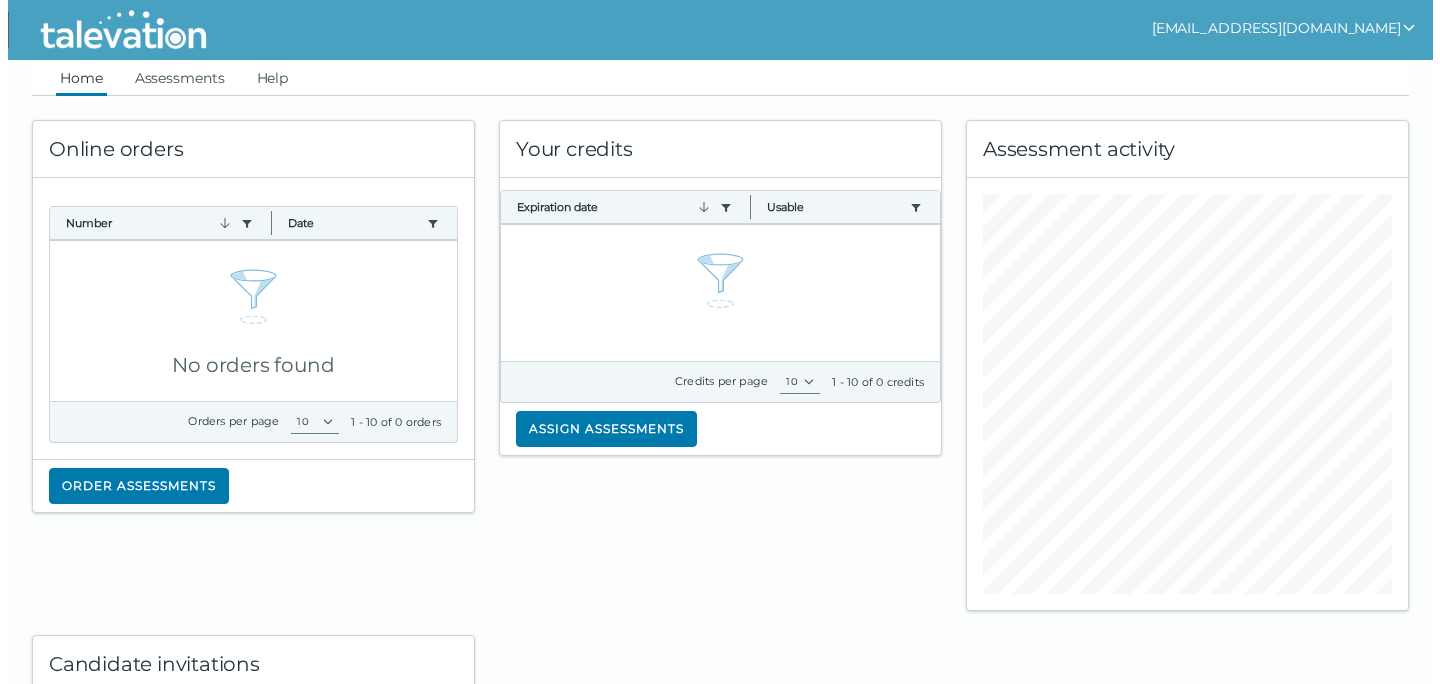 scroll, scrollTop: 0, scrollLeft: 0, axis: both 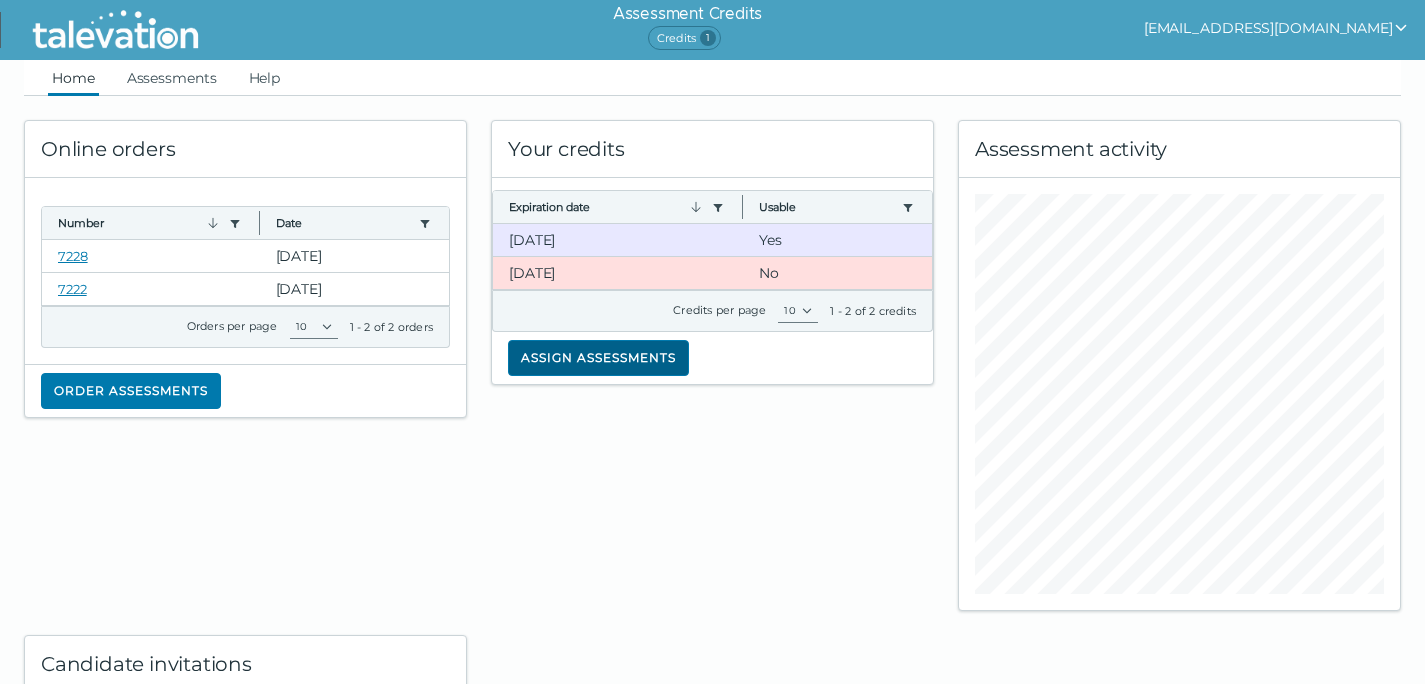 click on "Assign assessments" 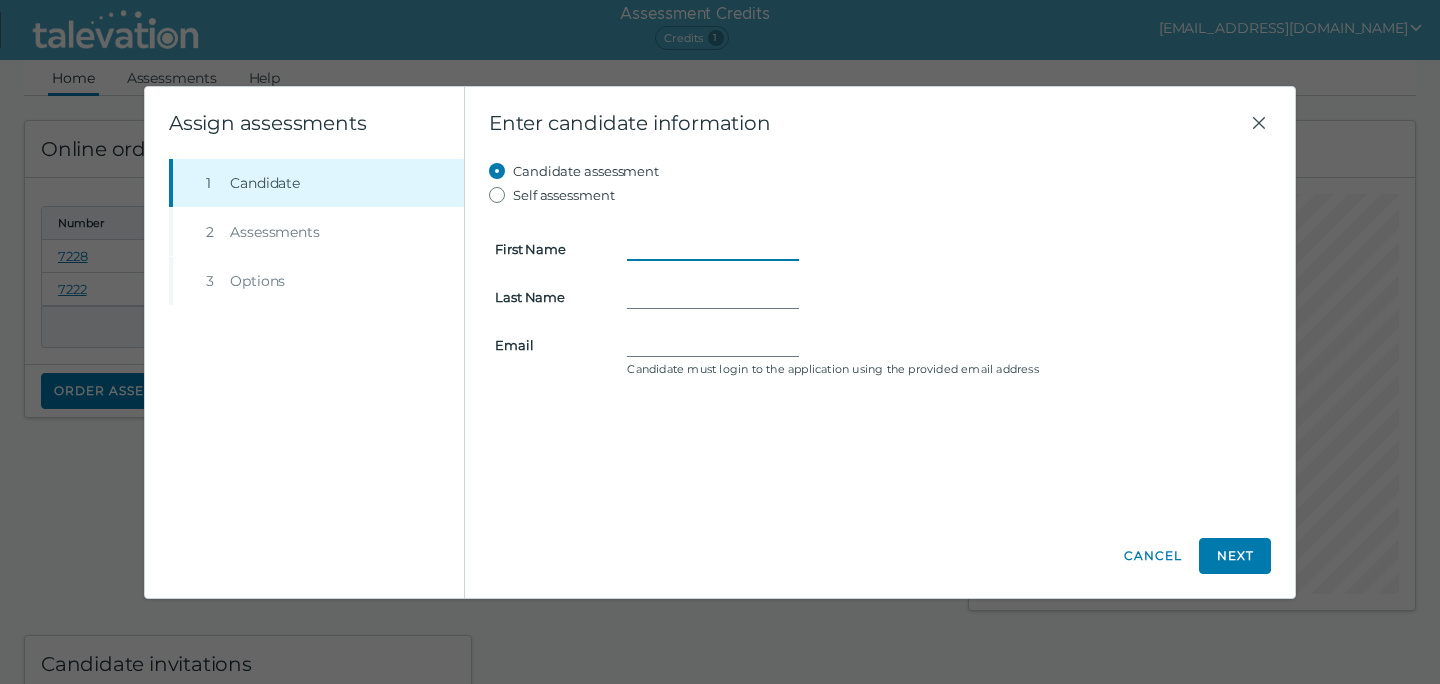 click on "First Name" at bounding box center (713, 249) 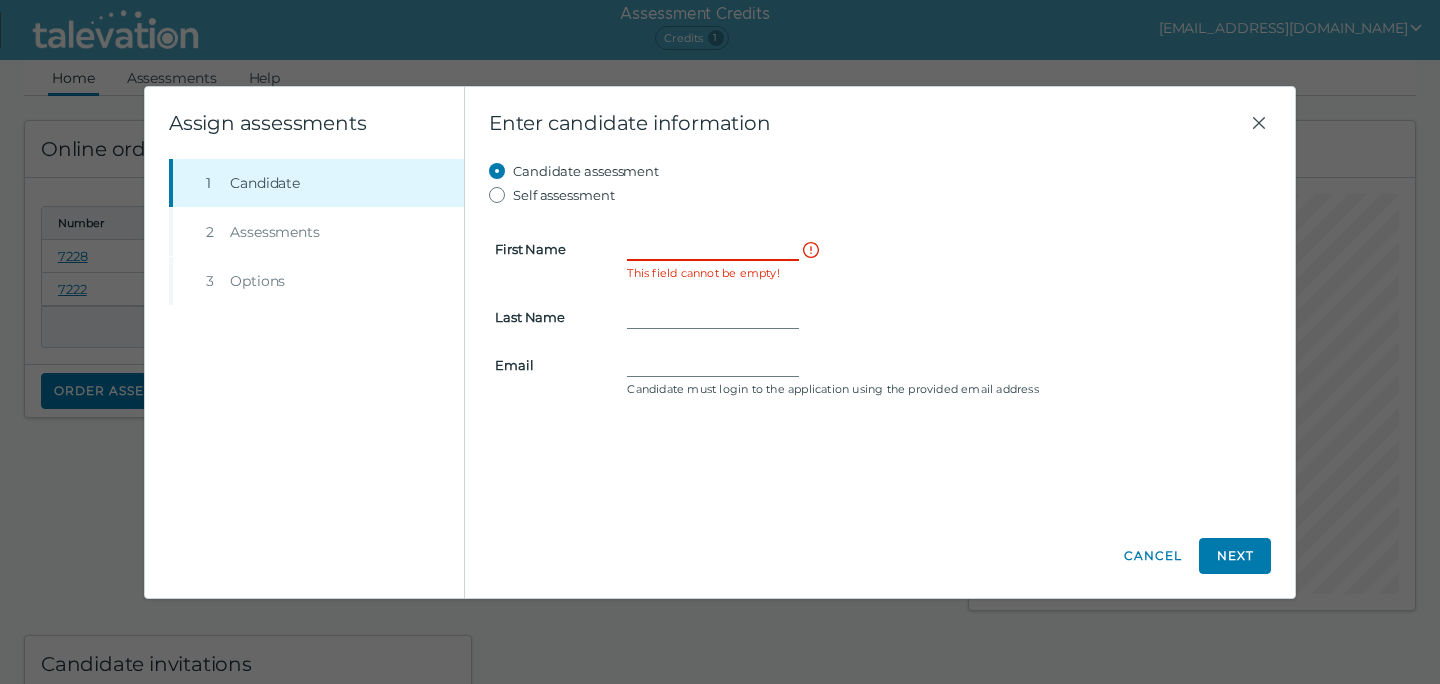 paste on "[PERSON_NAME]" 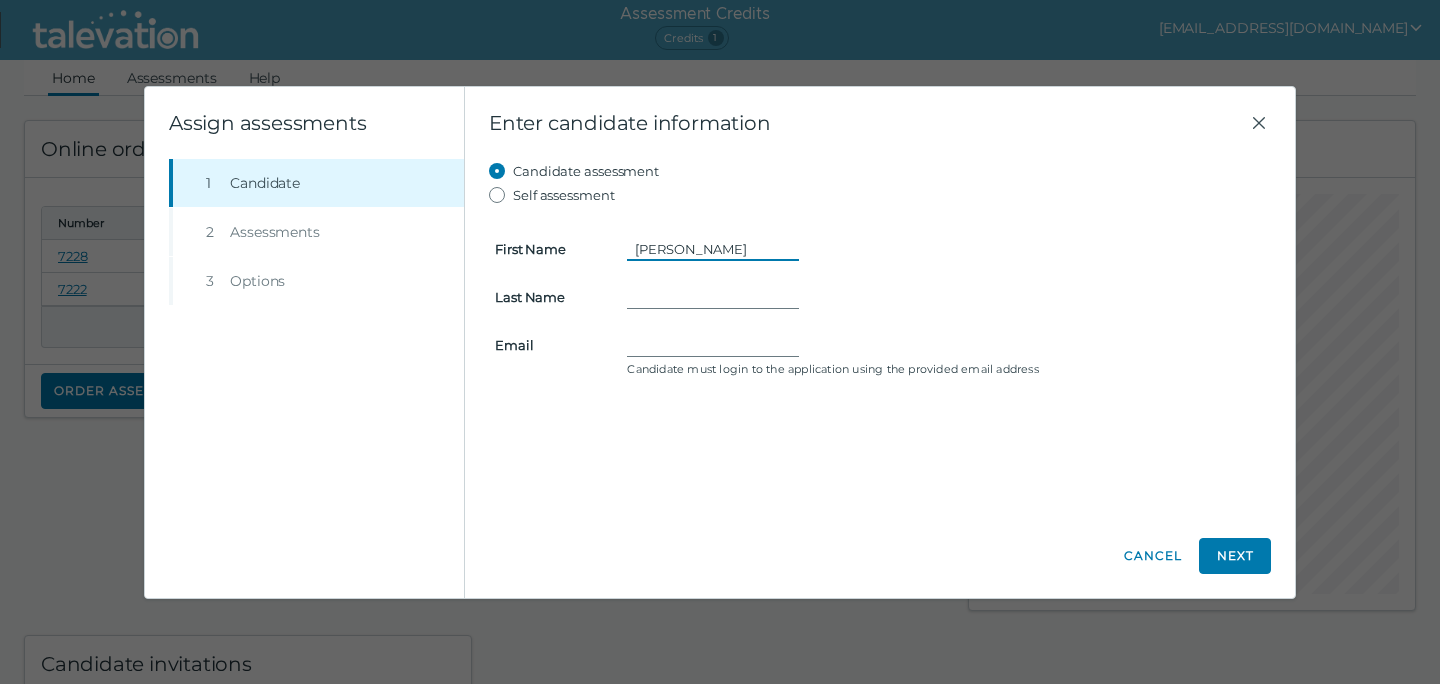 click on "[PERSON_NAME]" at bounding box center (713, 249) 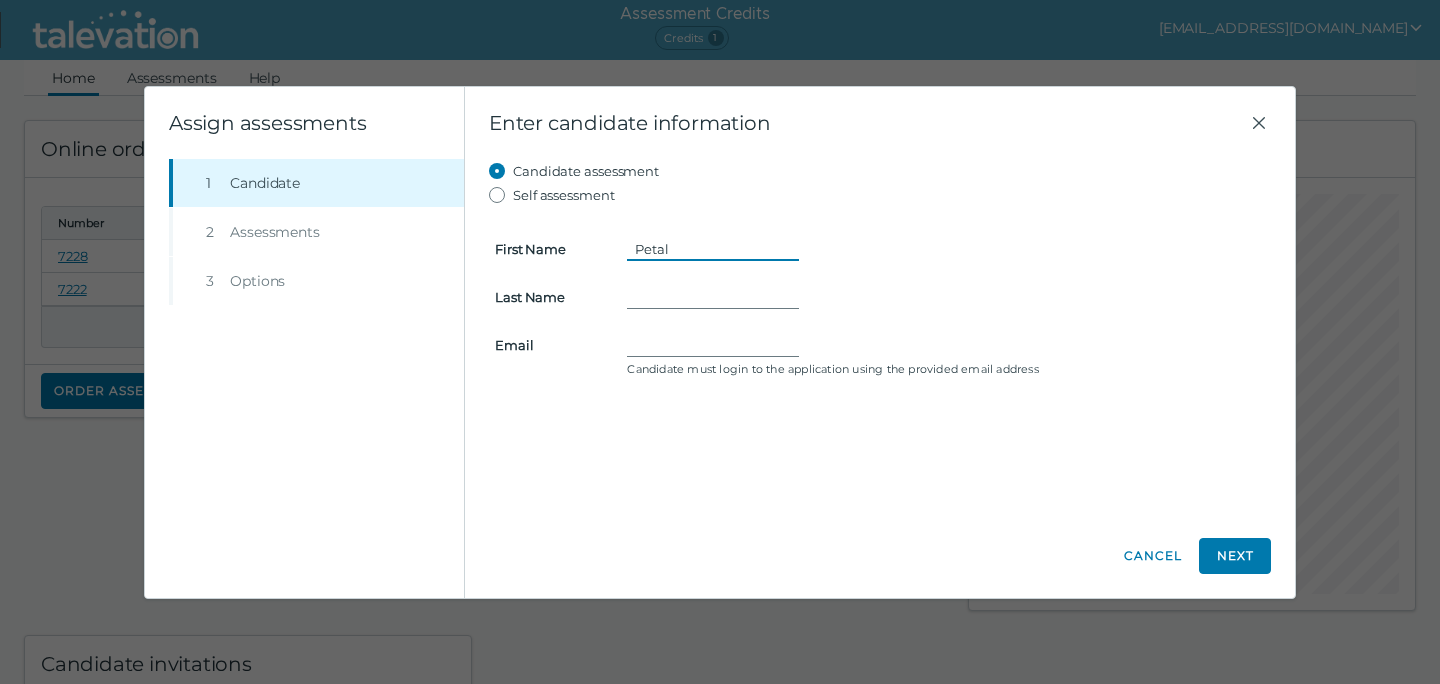 type on "Petal" 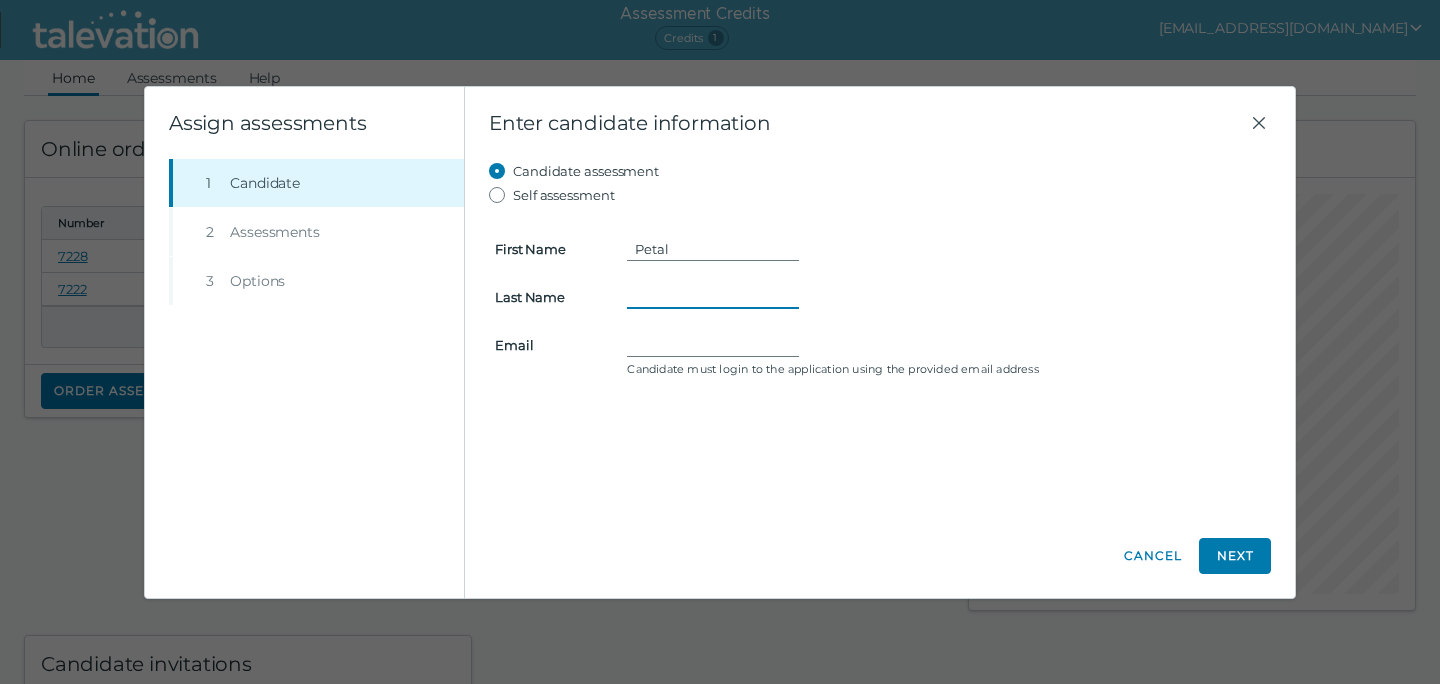 drag, startPoint x: 657, startPoint y: 301, endPoint x: 705, endPoint y: 299, distance: 48.04165 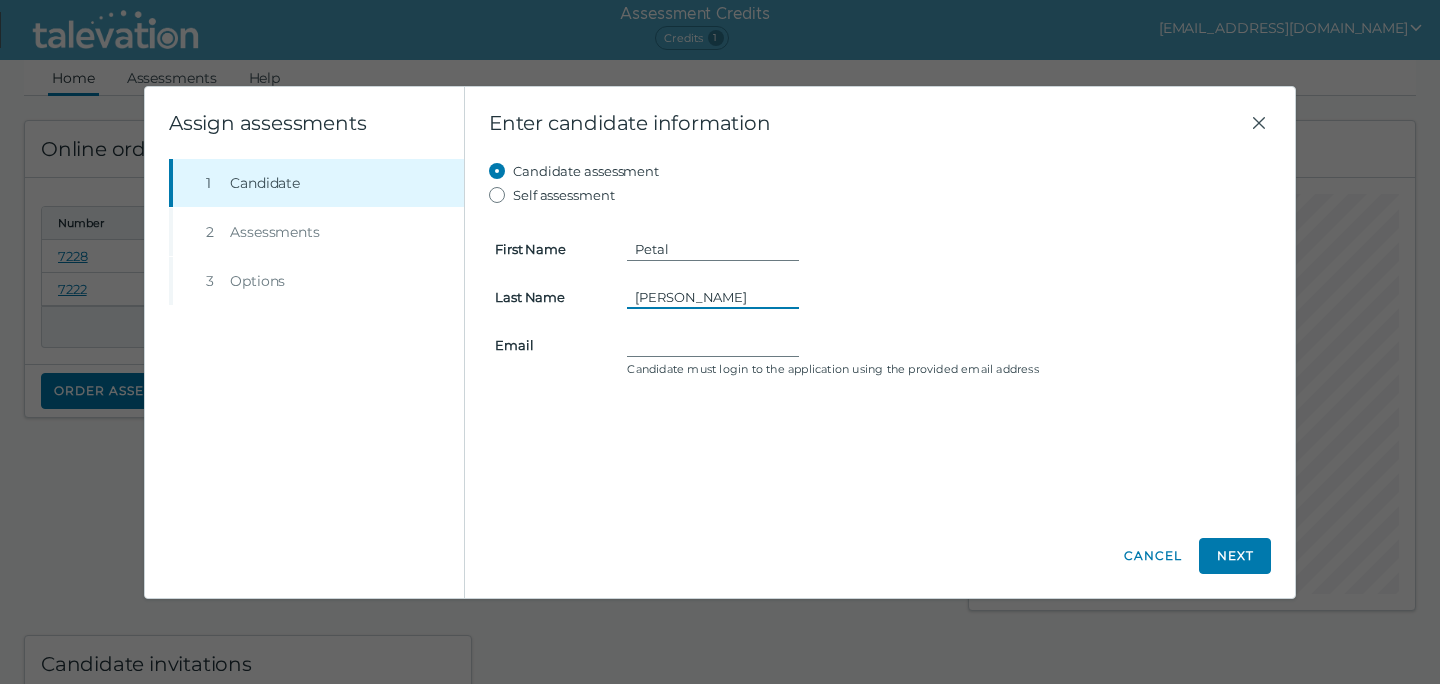 type on "[PERSON_NAME]" 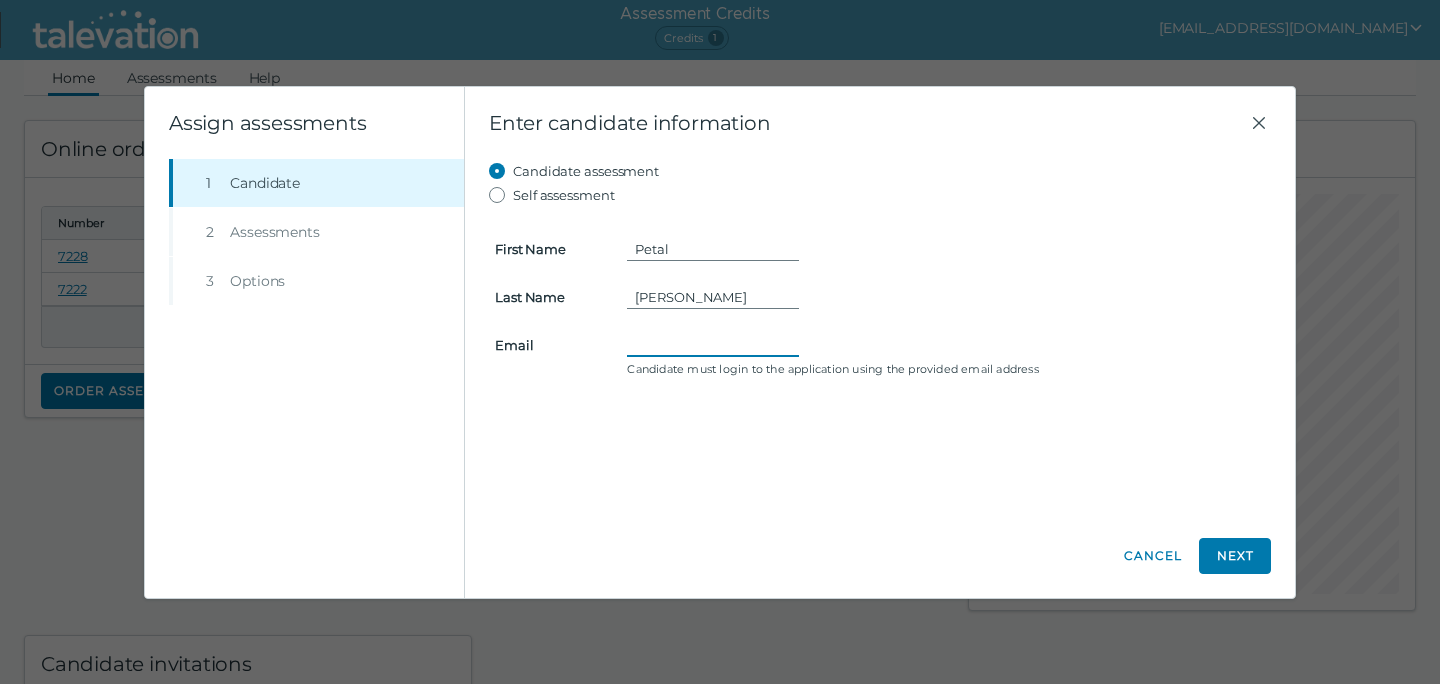 click on "Email" at bounding box center [713, 345] 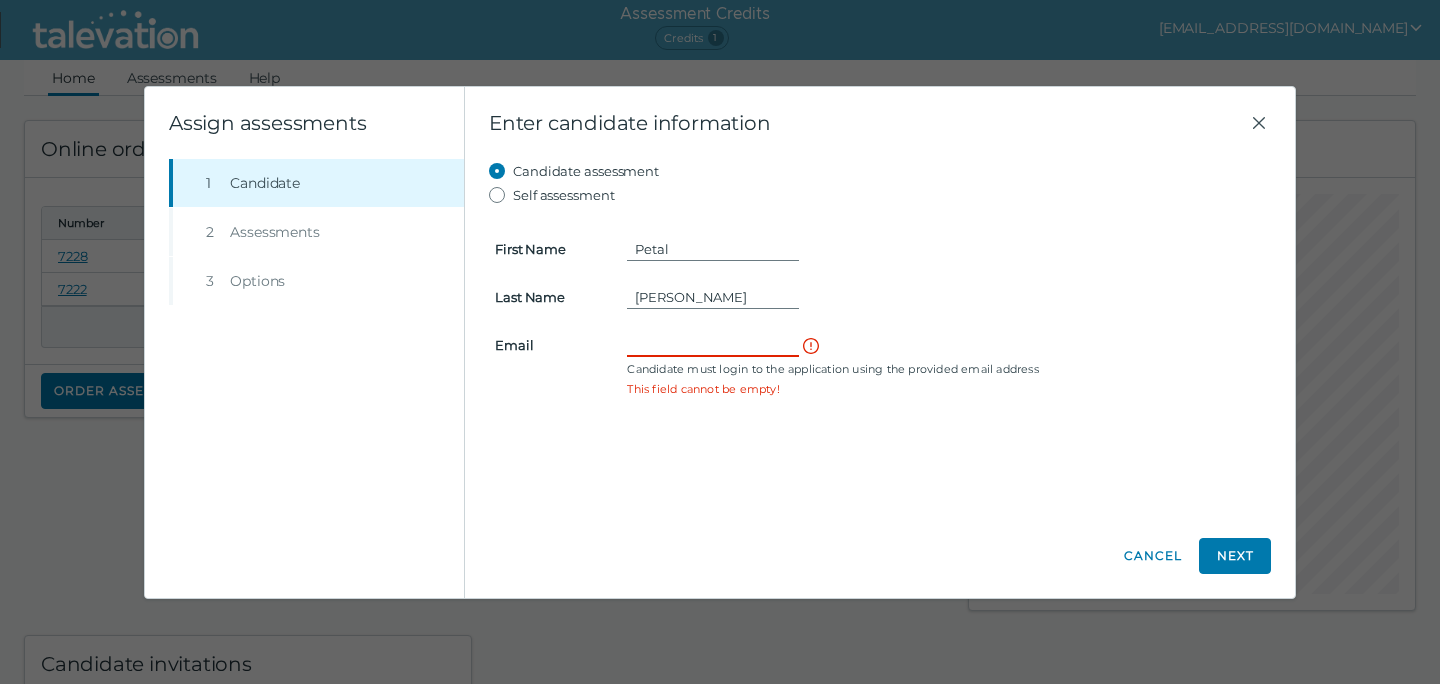 paste on "[EMAIL_ADDRESS][DOMAIN_NAME]" 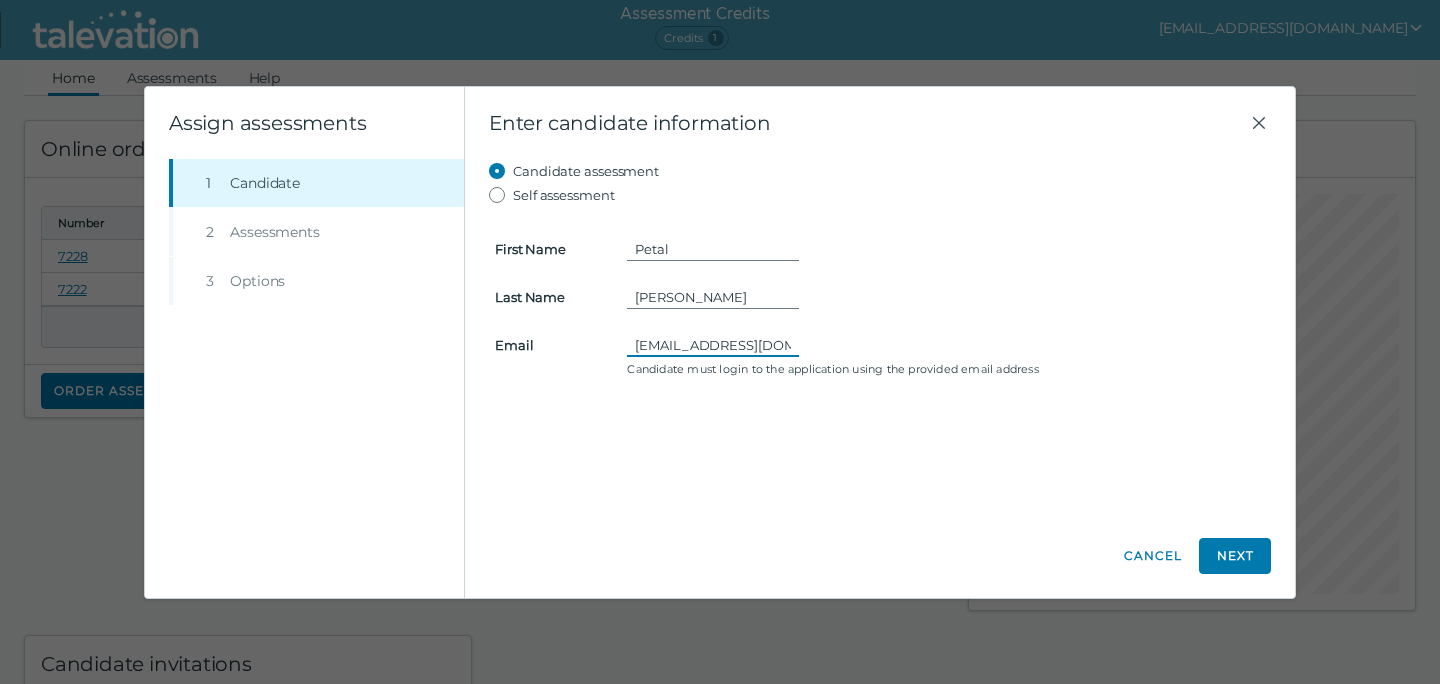 scroll, scrollTop: 0, scrollLeft: 5, axis: horizontal 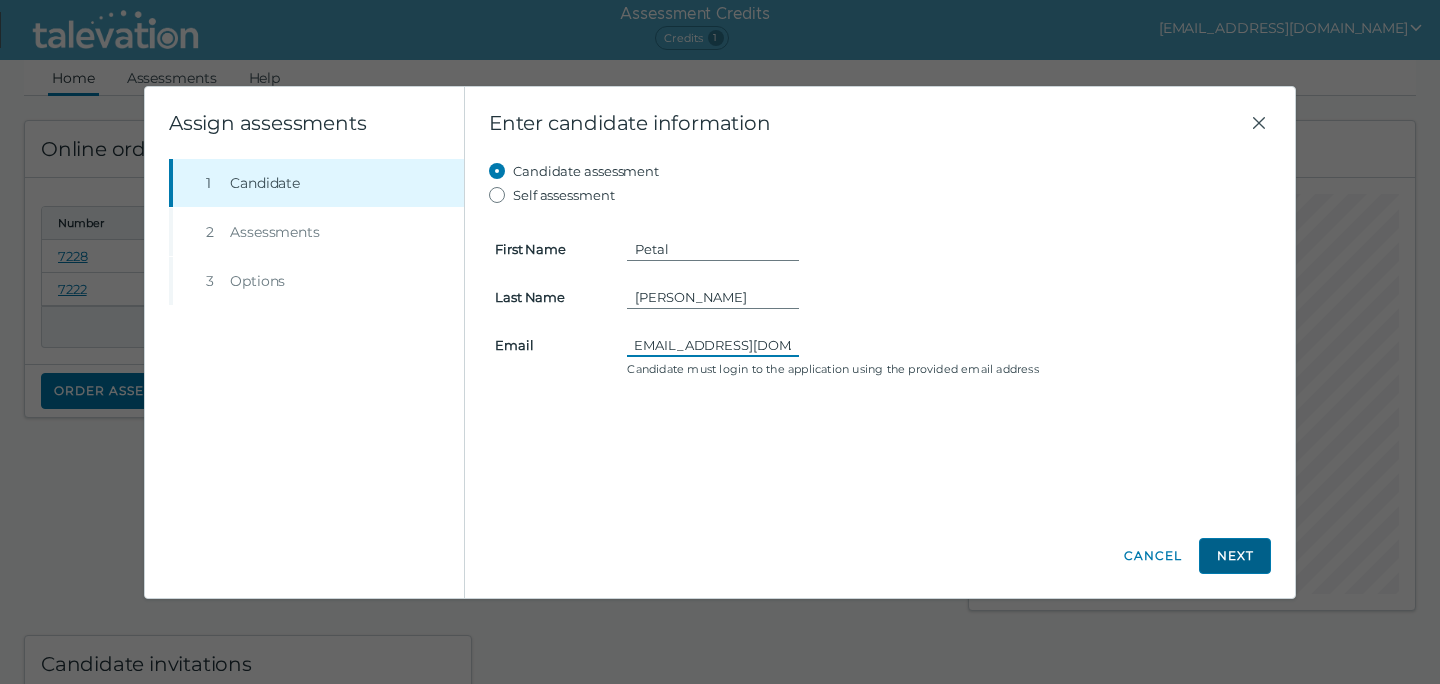type on "[EMAIL_ADDRESS][DOMAIN_NAME]" 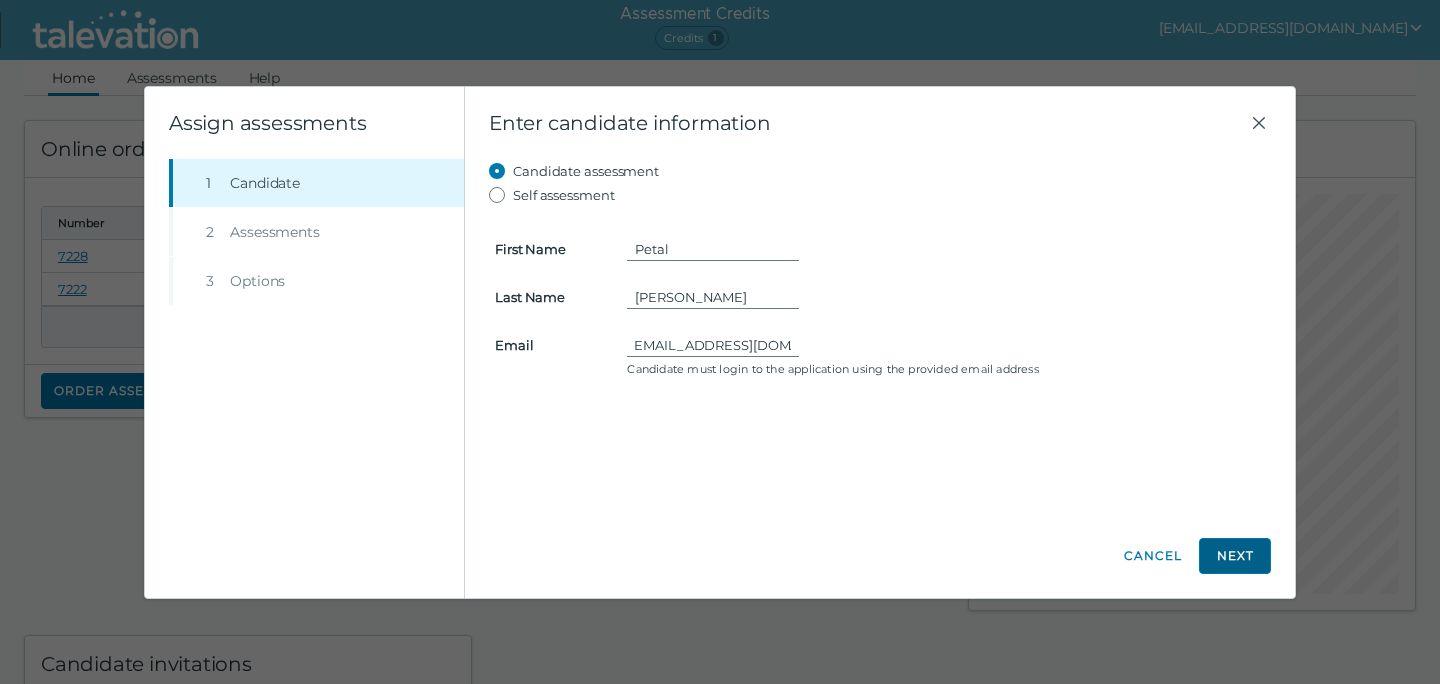 click on "Next" 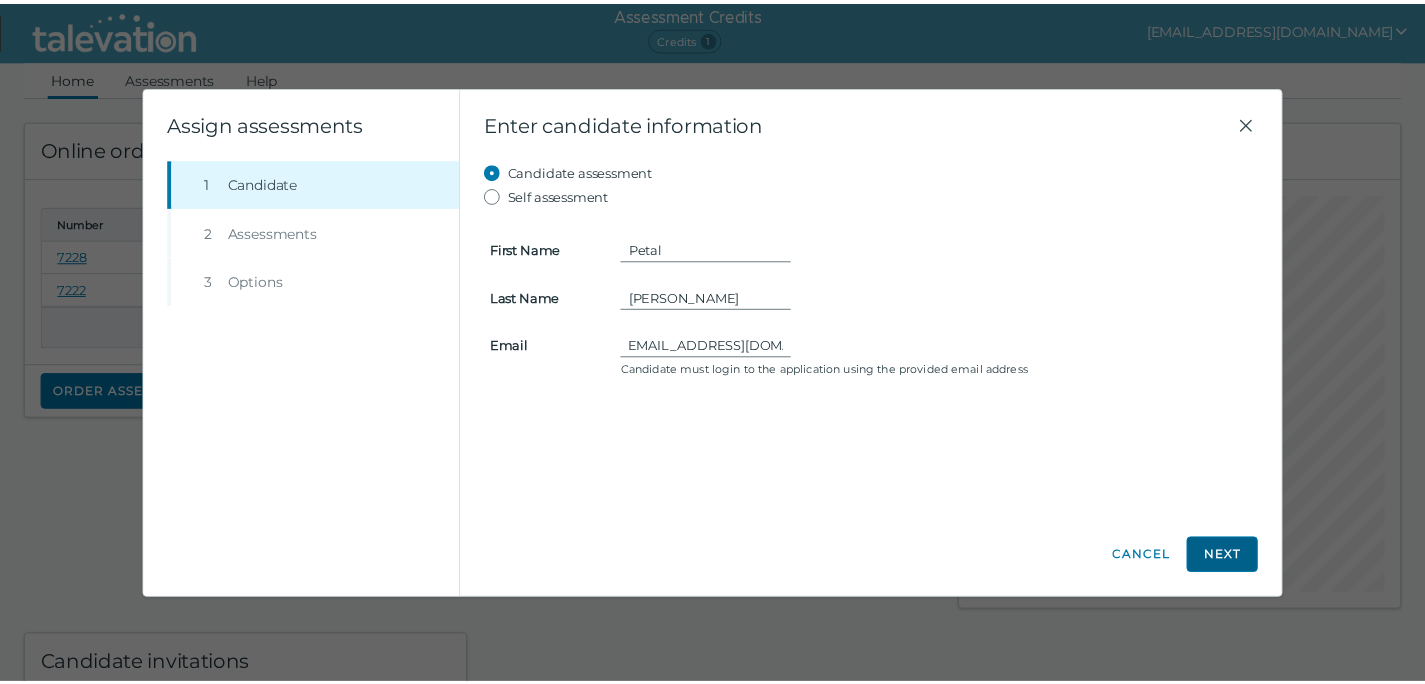 scroll, scrollTop: 0, scrollLeft: 0, axis: both 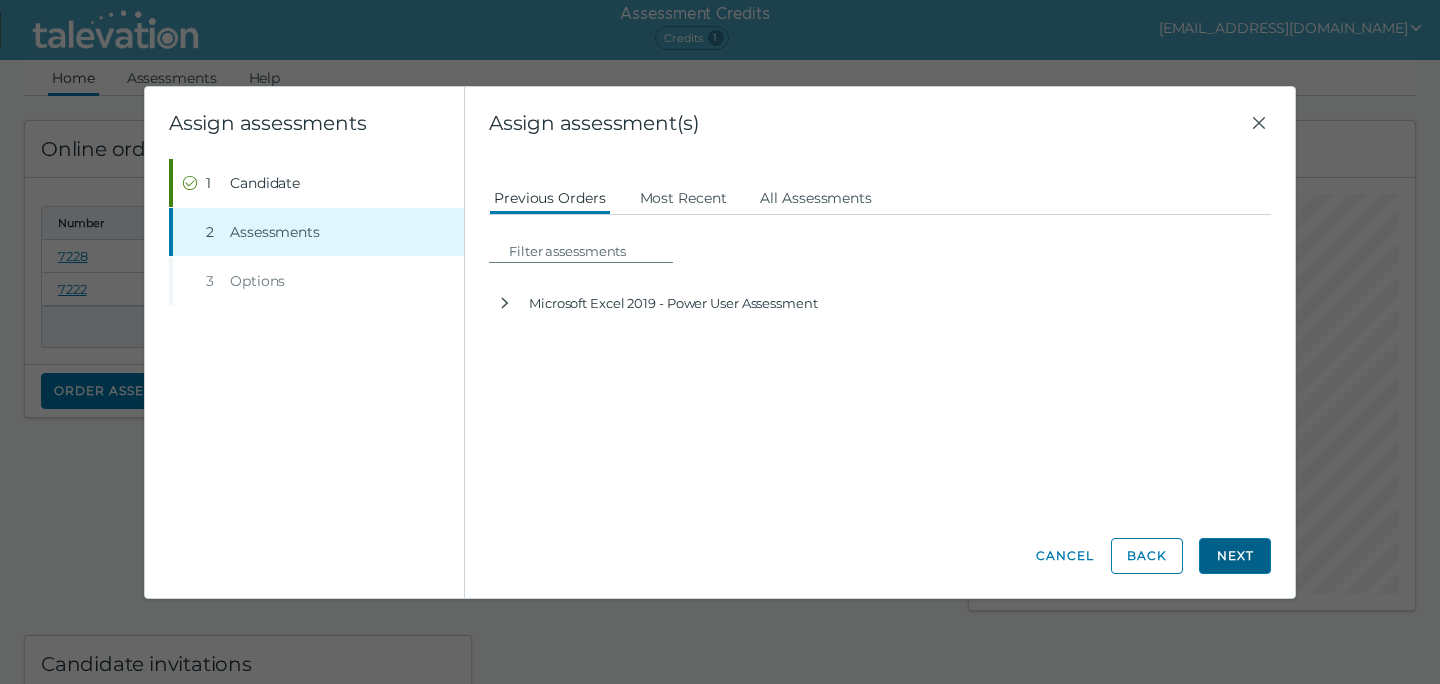 click on "Next" 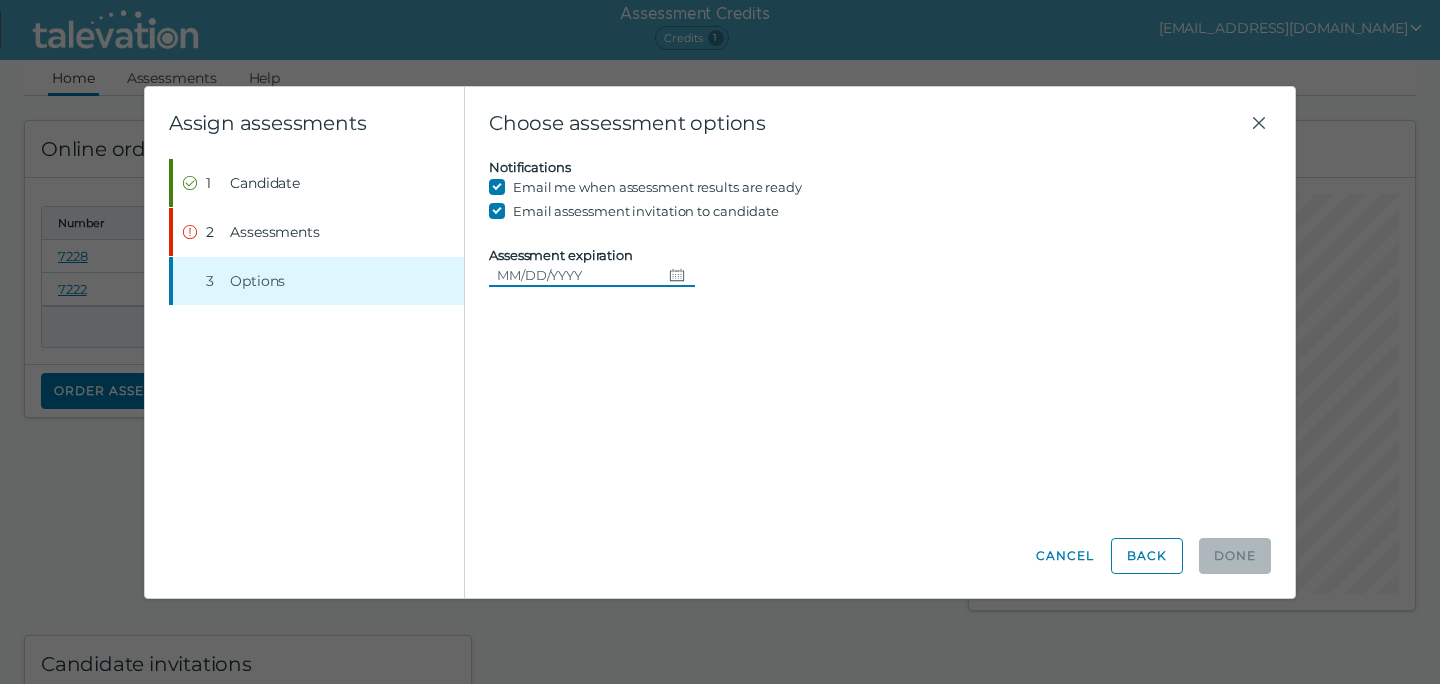 click 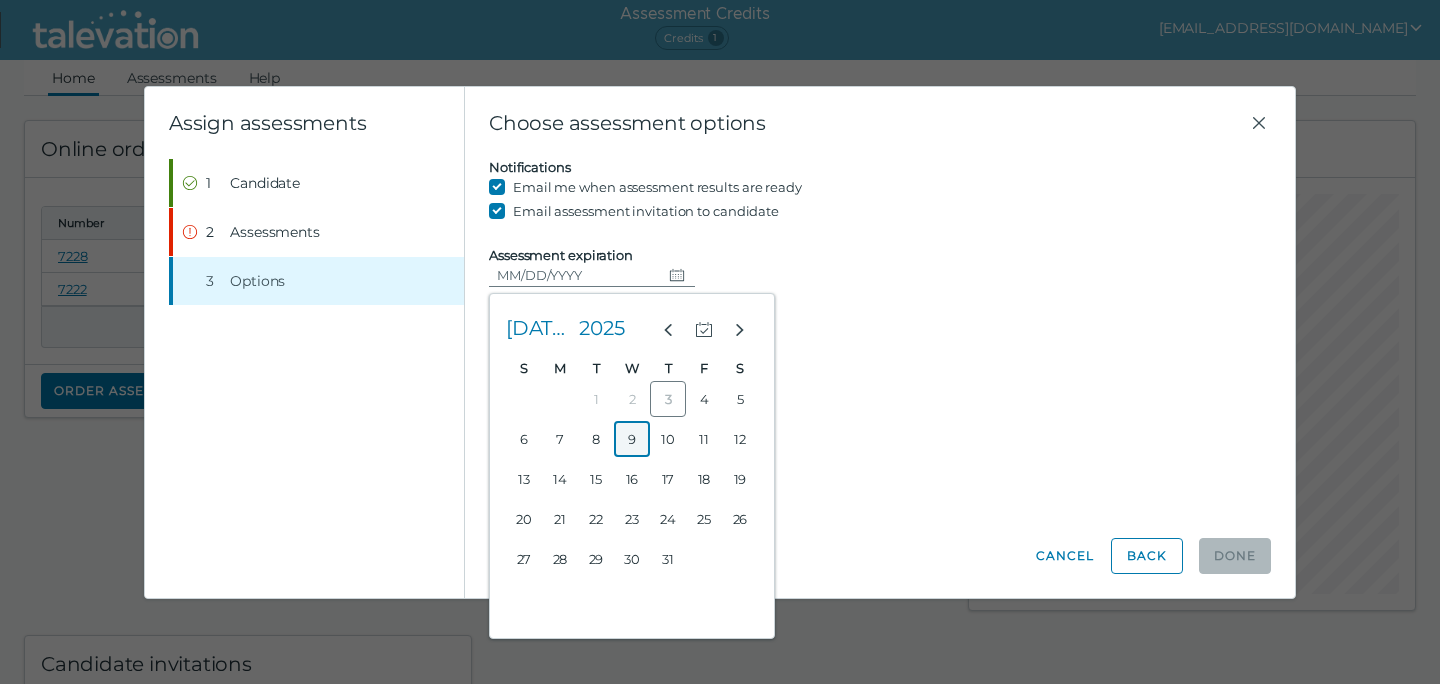 drag, startPoint x: 627, startPoint y: 441, endPoint x: 693, endPoint y: 395, distance: 80.44874 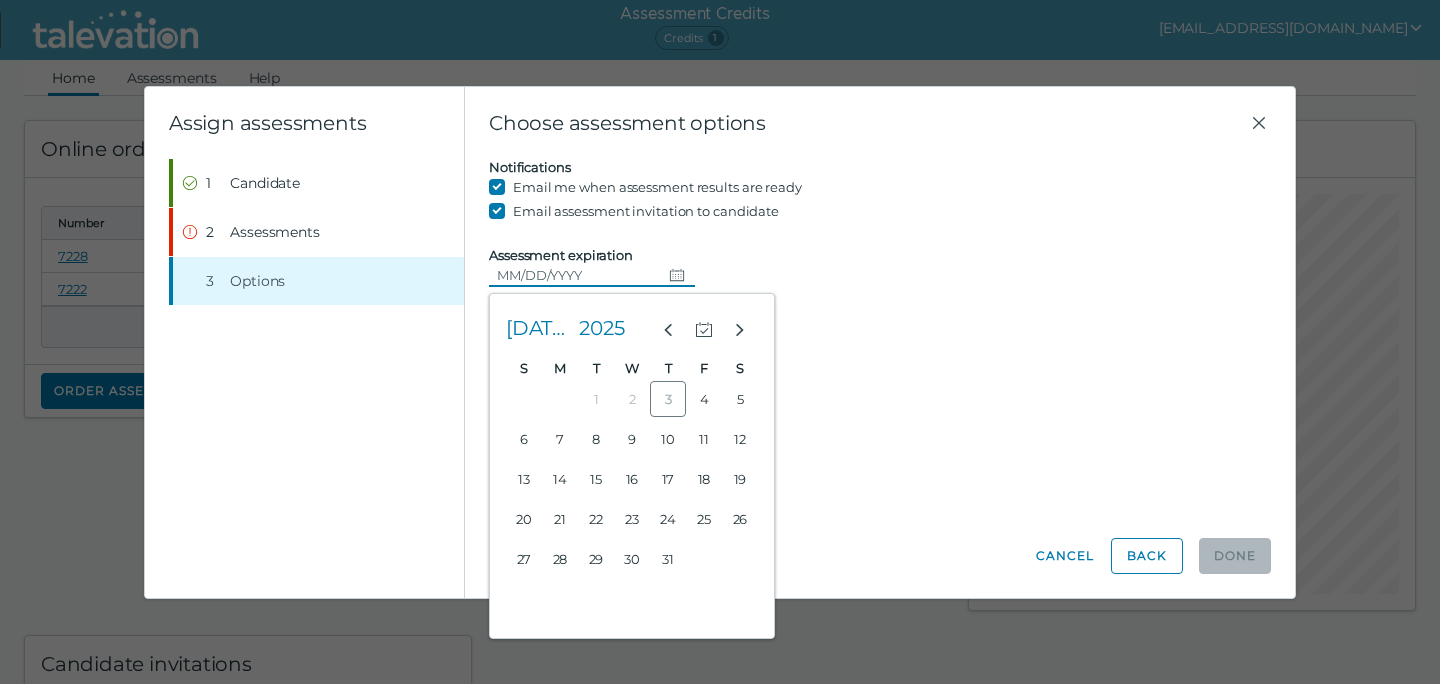 type on "[DATE]" 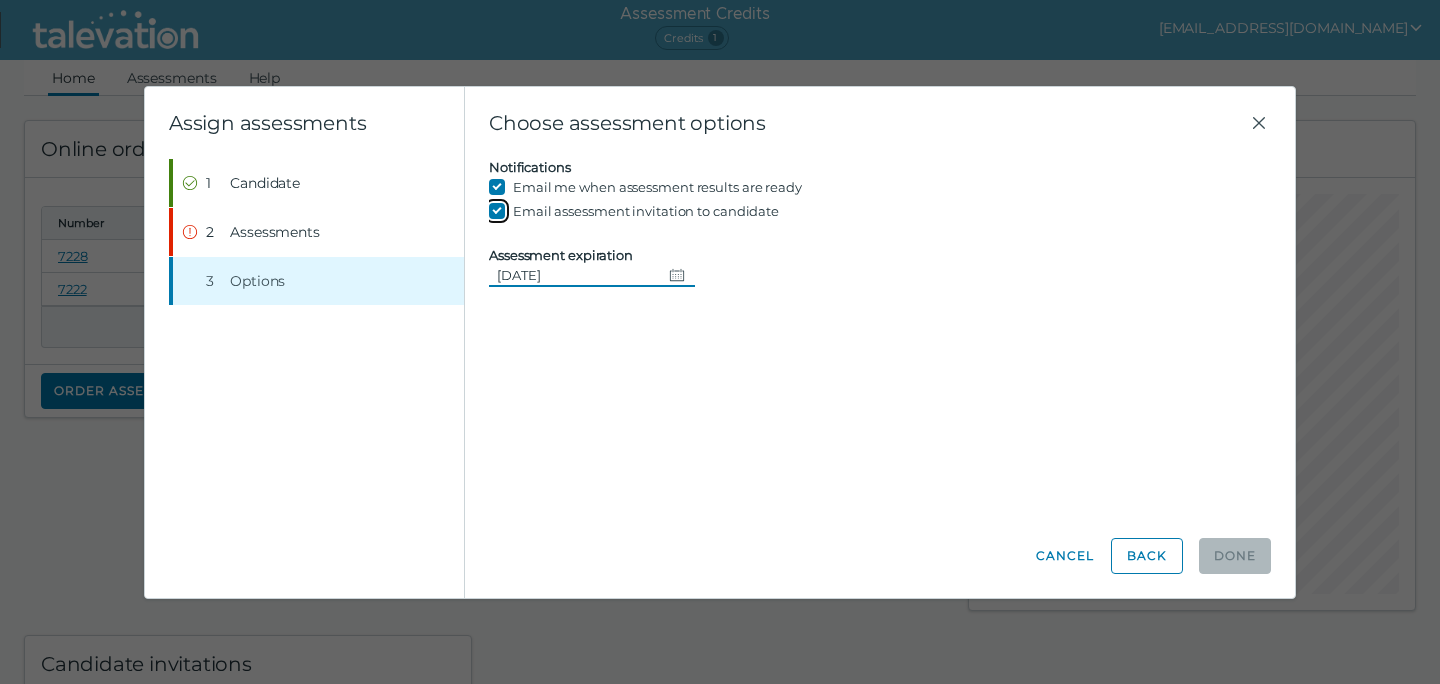 click on "Email assessment invitation to candidate" at bounding box center (501, 211) 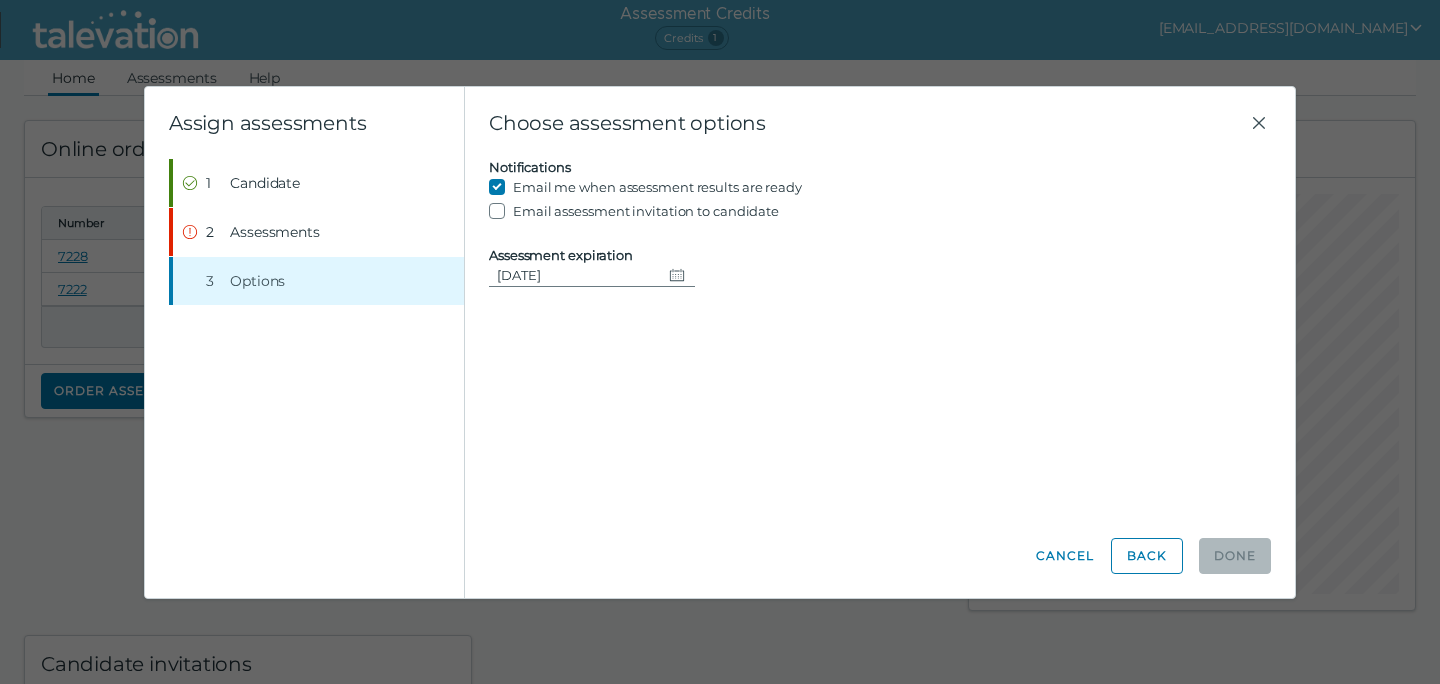 click on "Notifications Email me when assessment results are ready Email assessment invitation to candidate Assessment expiration [DATE]" at bounding box center (880, 223) 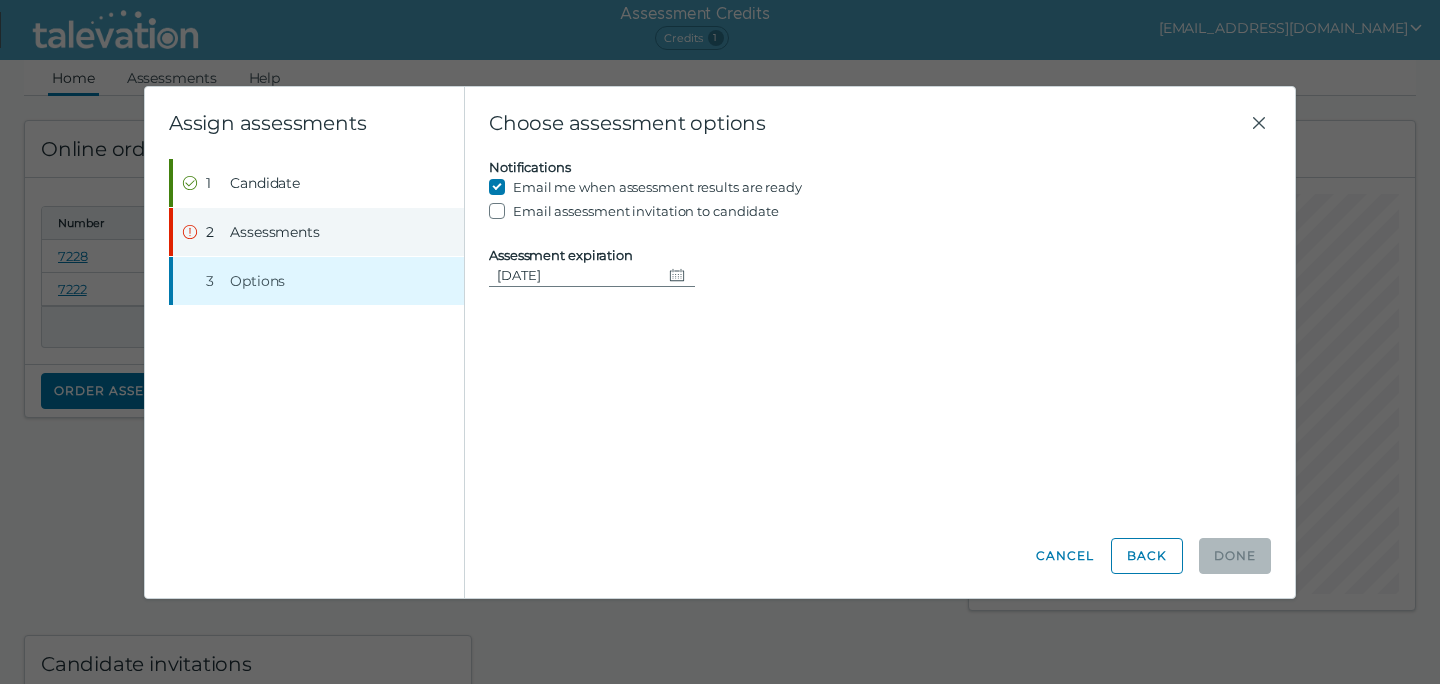 click on "Step  2  Assessments" at bounding box center [318, 232] 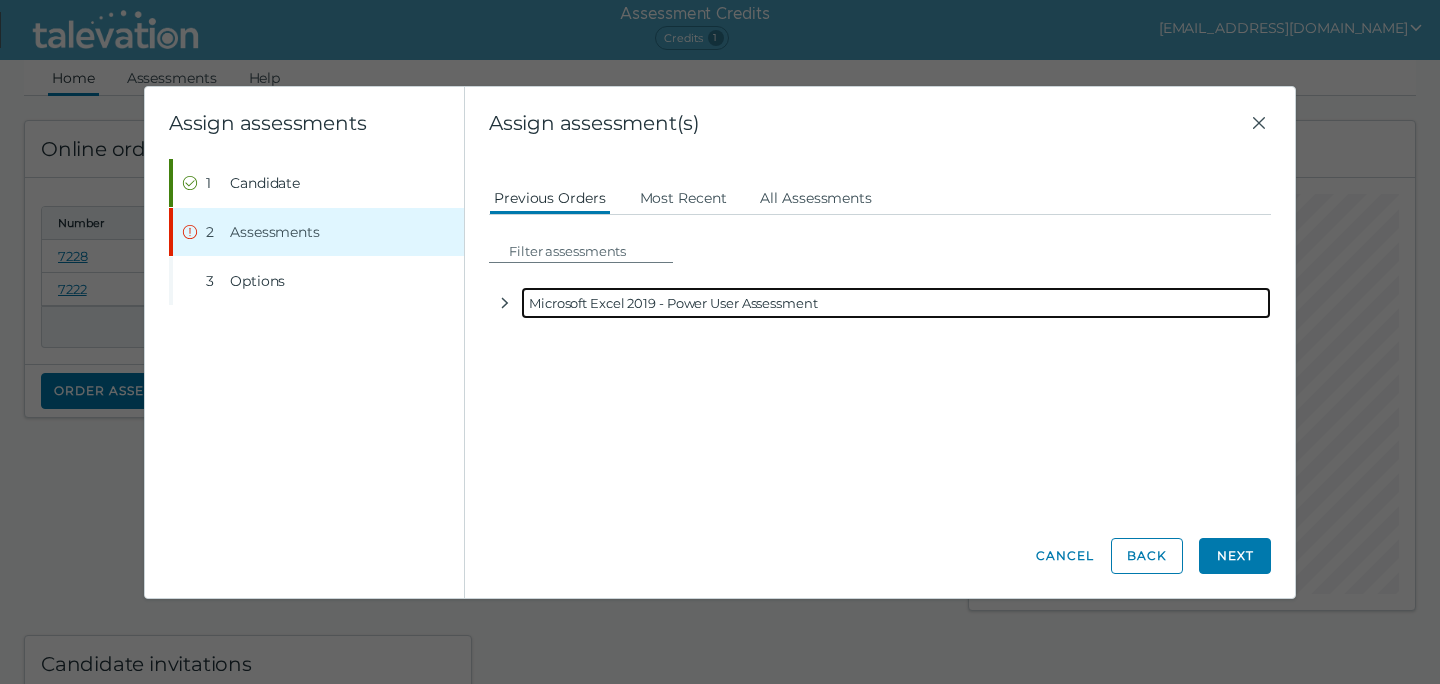 click on "Microsoft Excel 2019 - Power User Assessment" at bounding box center [896, 303] 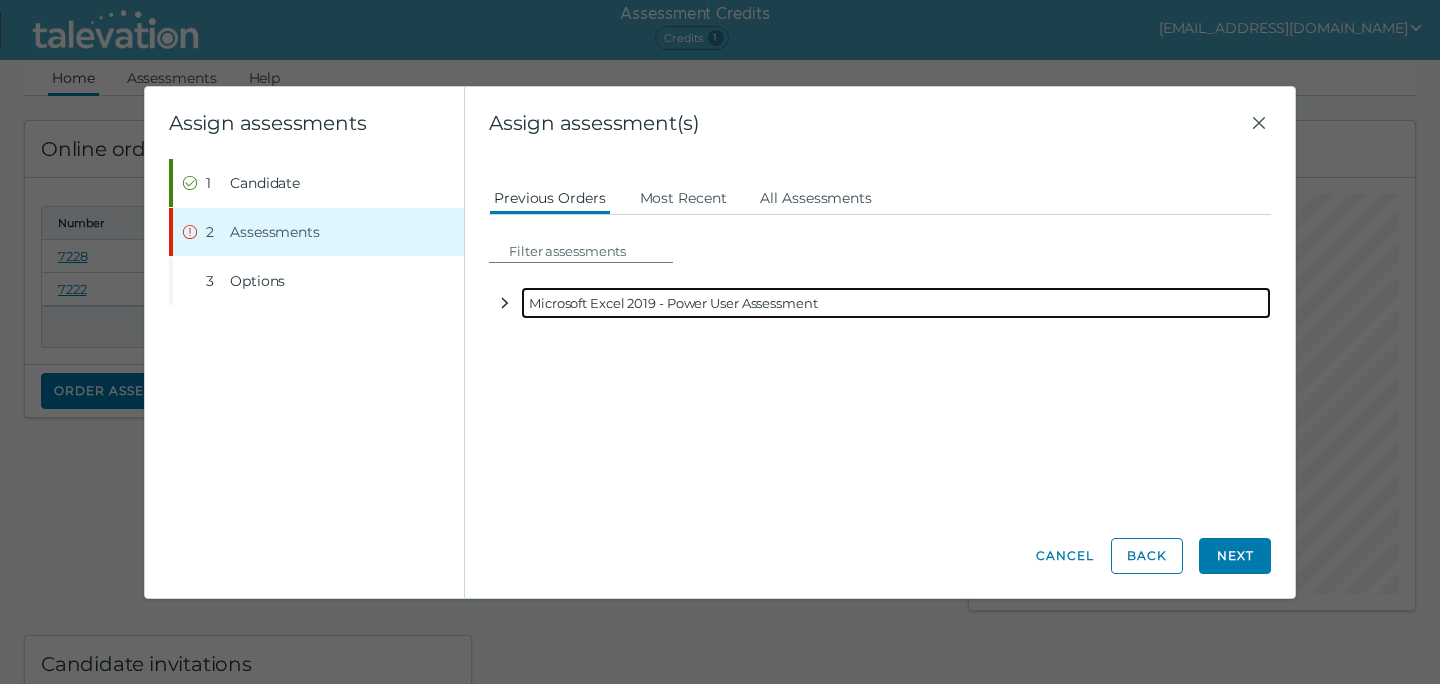 click 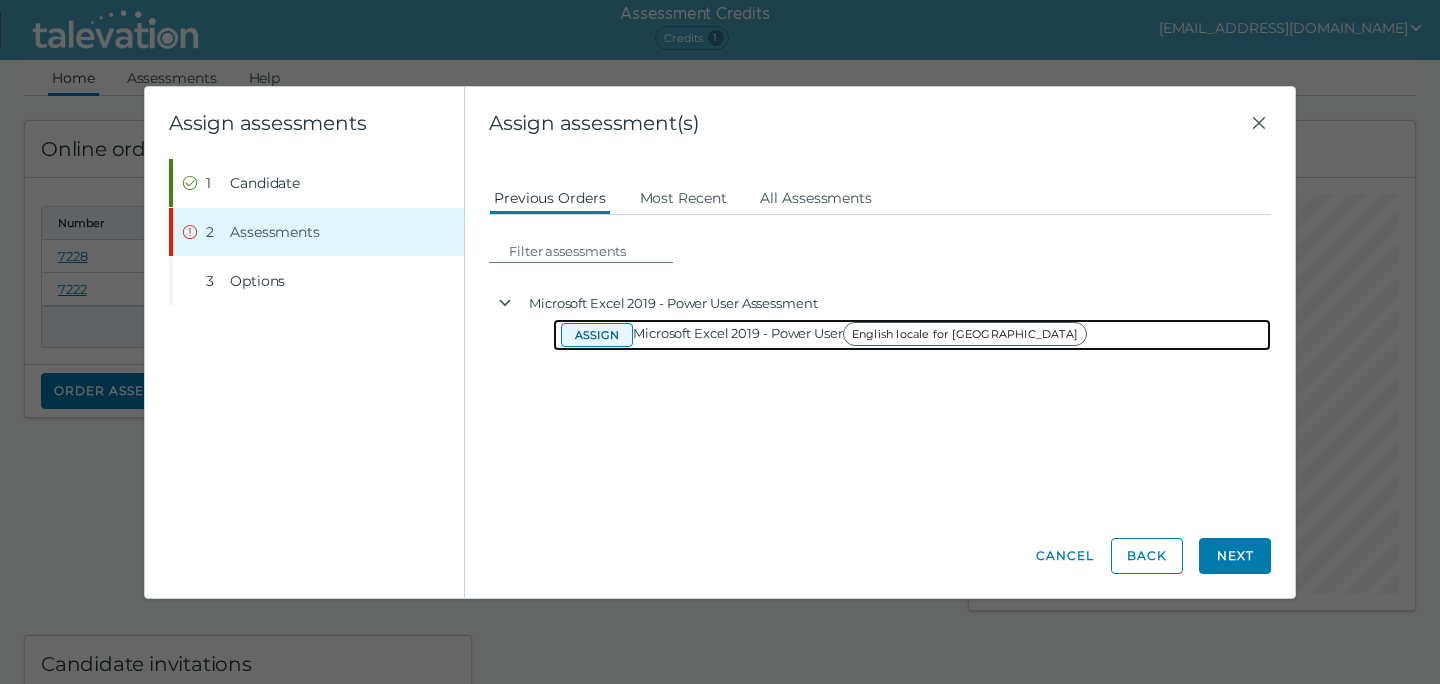 click on "Assign" at bounding box center [597, 335] 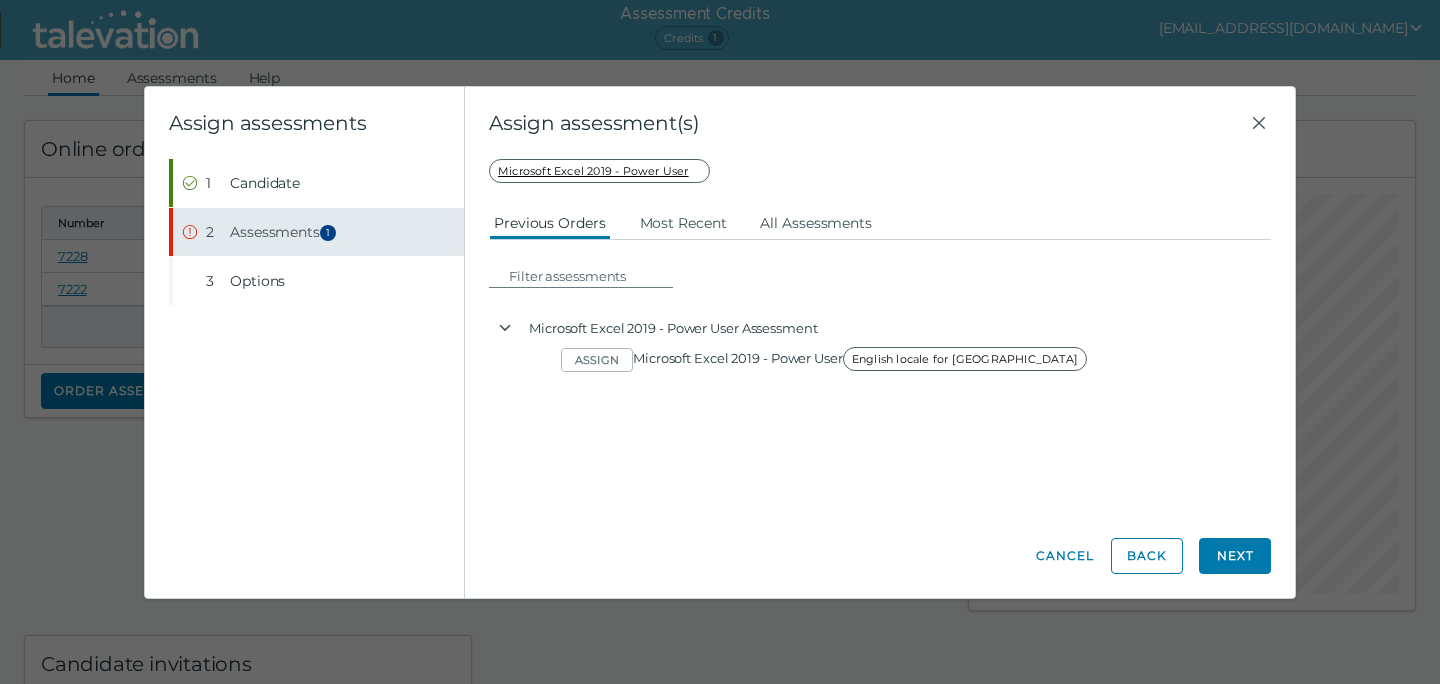 click on "Assessments  1" at bounding box center [286, 232] 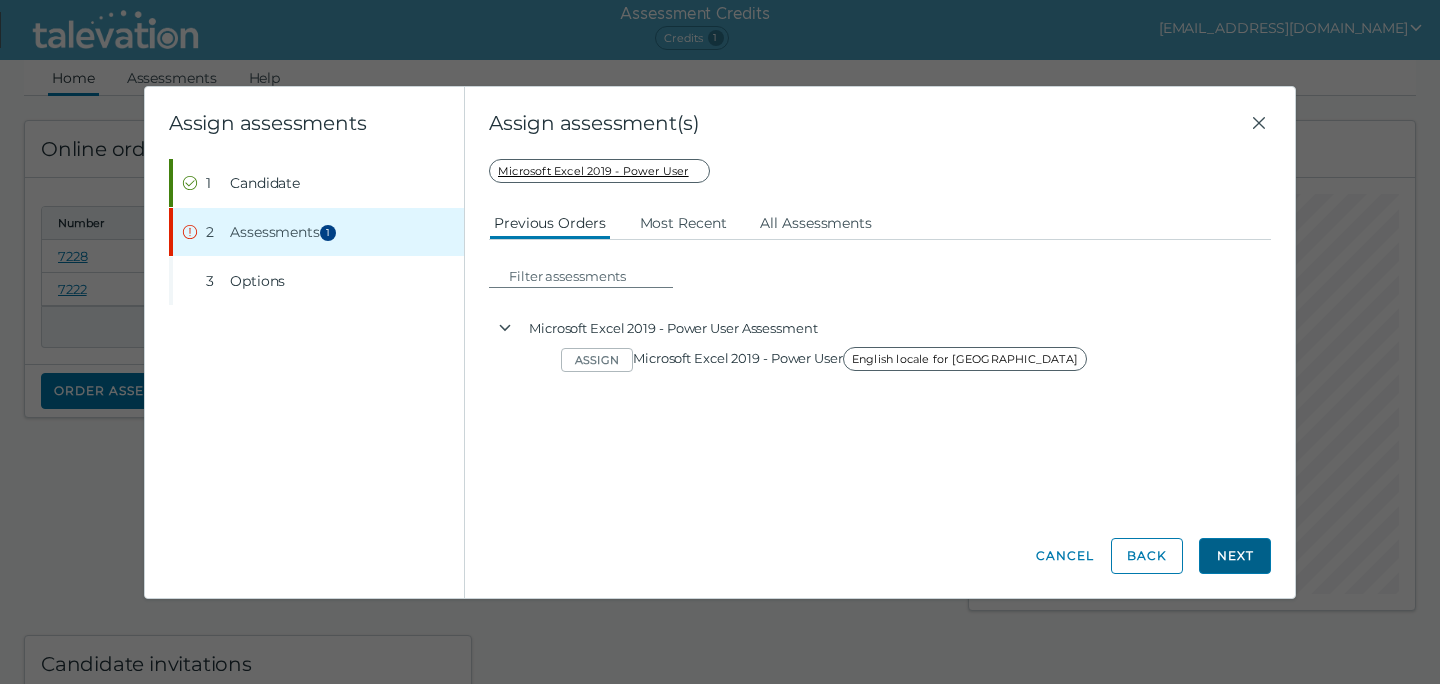 click on "Next" 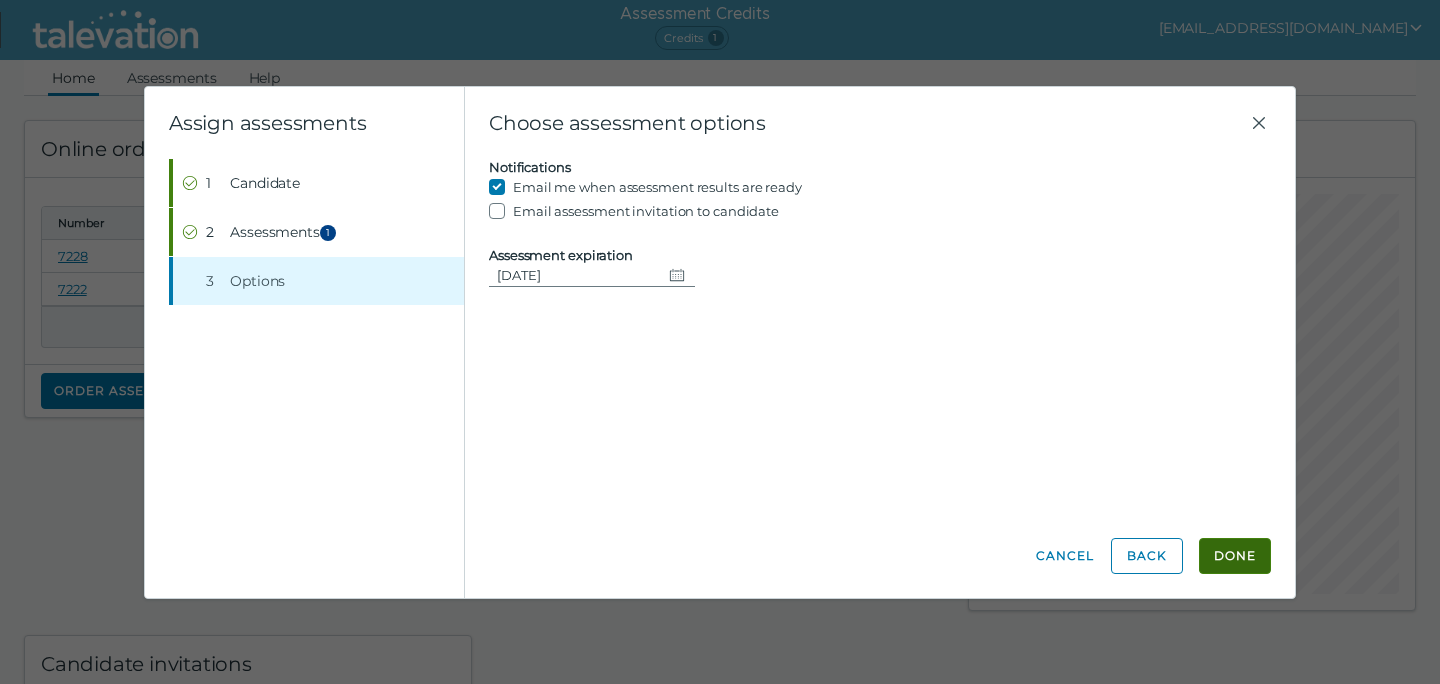 click on "Done" 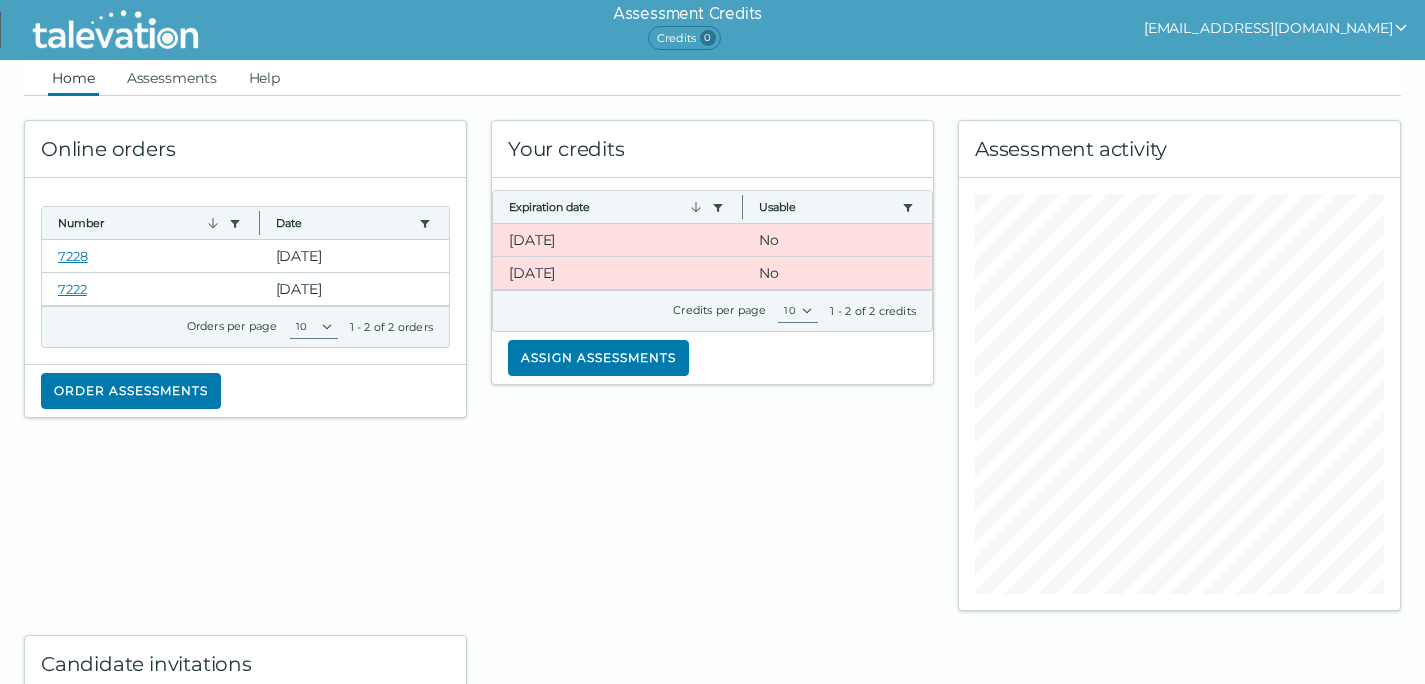 click on "[EMAIL_ADDRESS][DOMAIN_NAME]" at bounding box center (1276, 28) 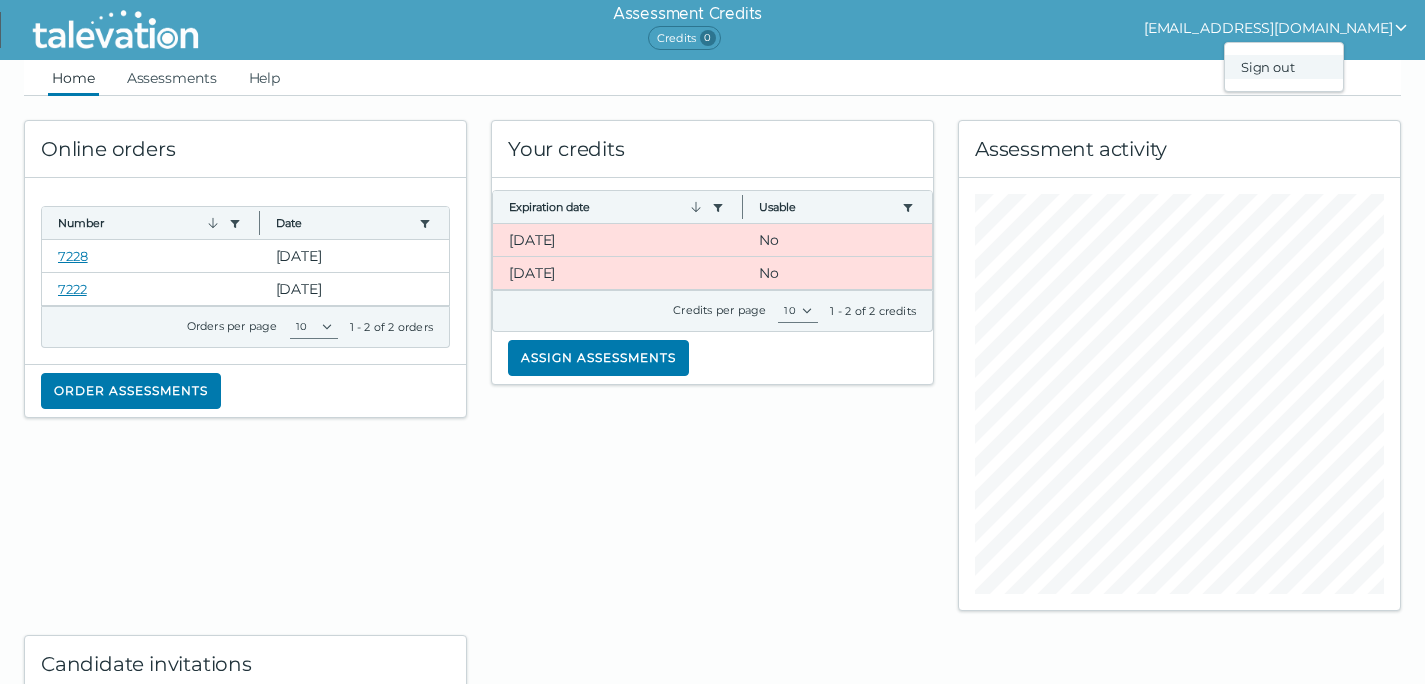 click on "Sign out" at bounding box center (1284, 67) 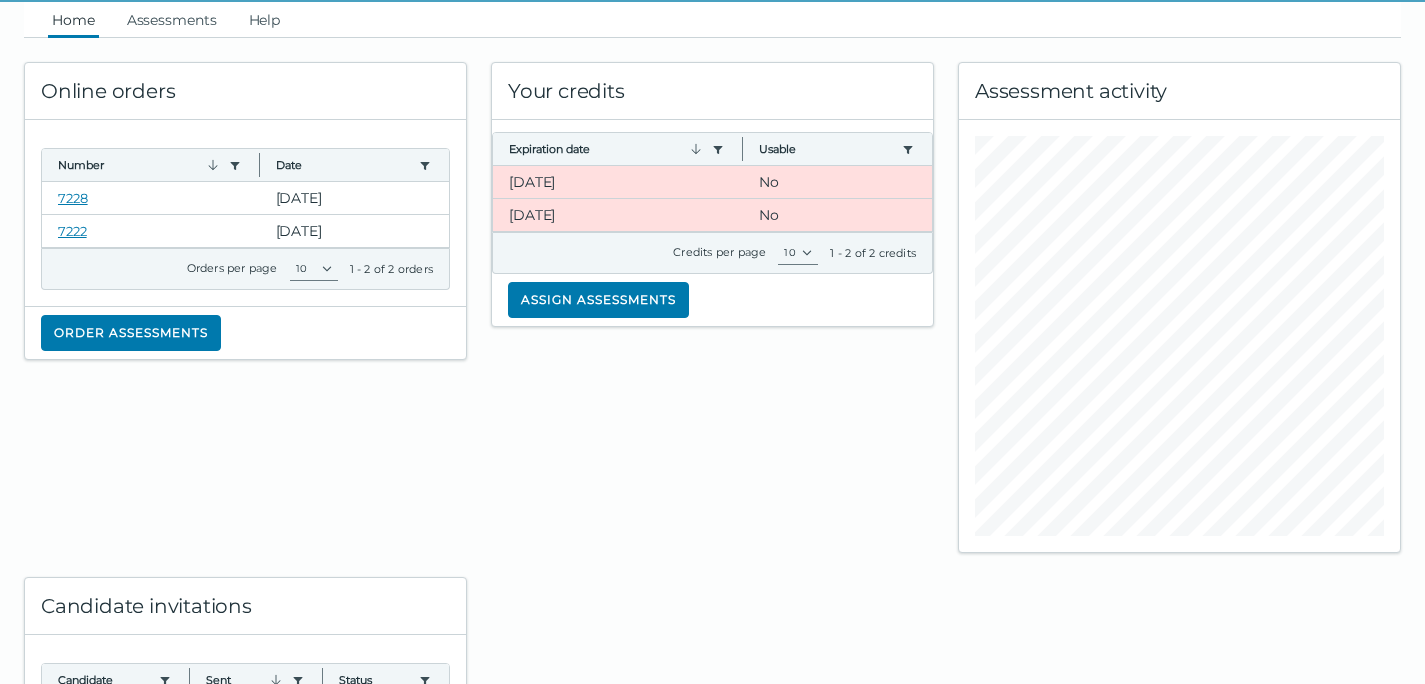 scroll, scrollTop: 49, scrollLeft: 0, axis: vertical 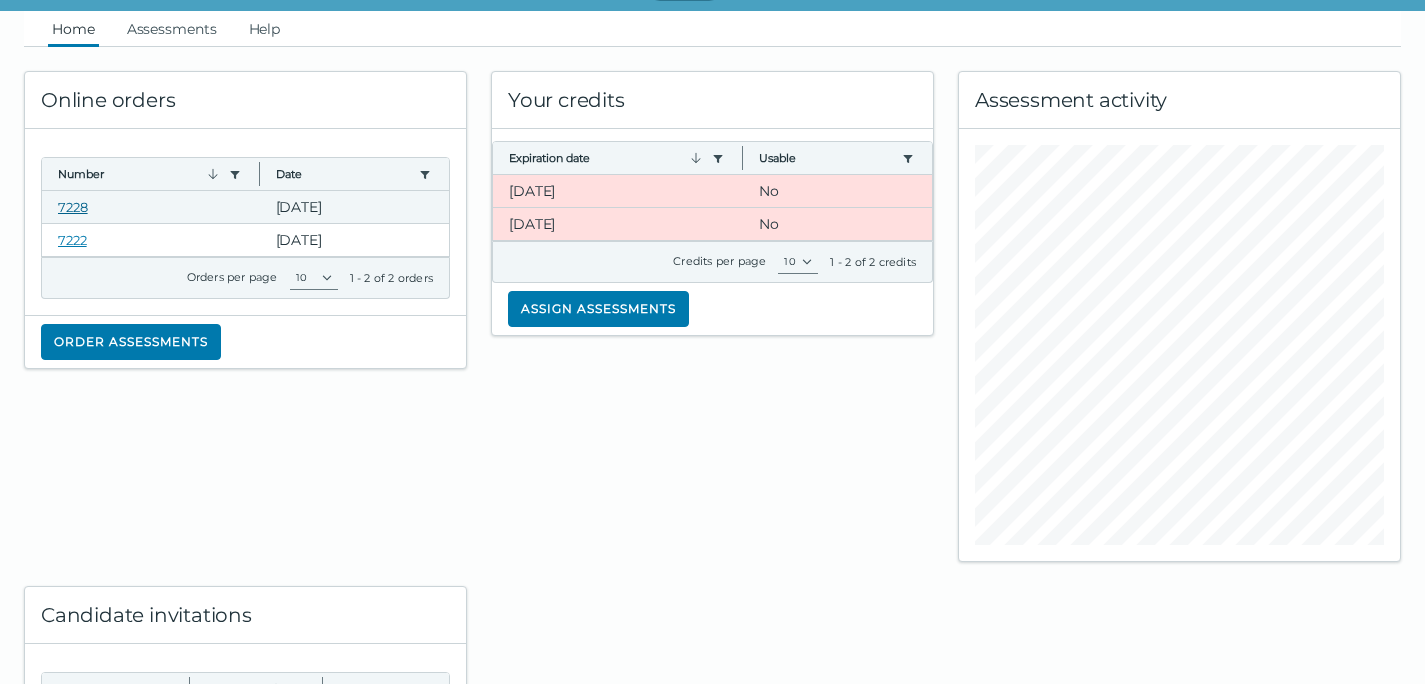 click on "7228" 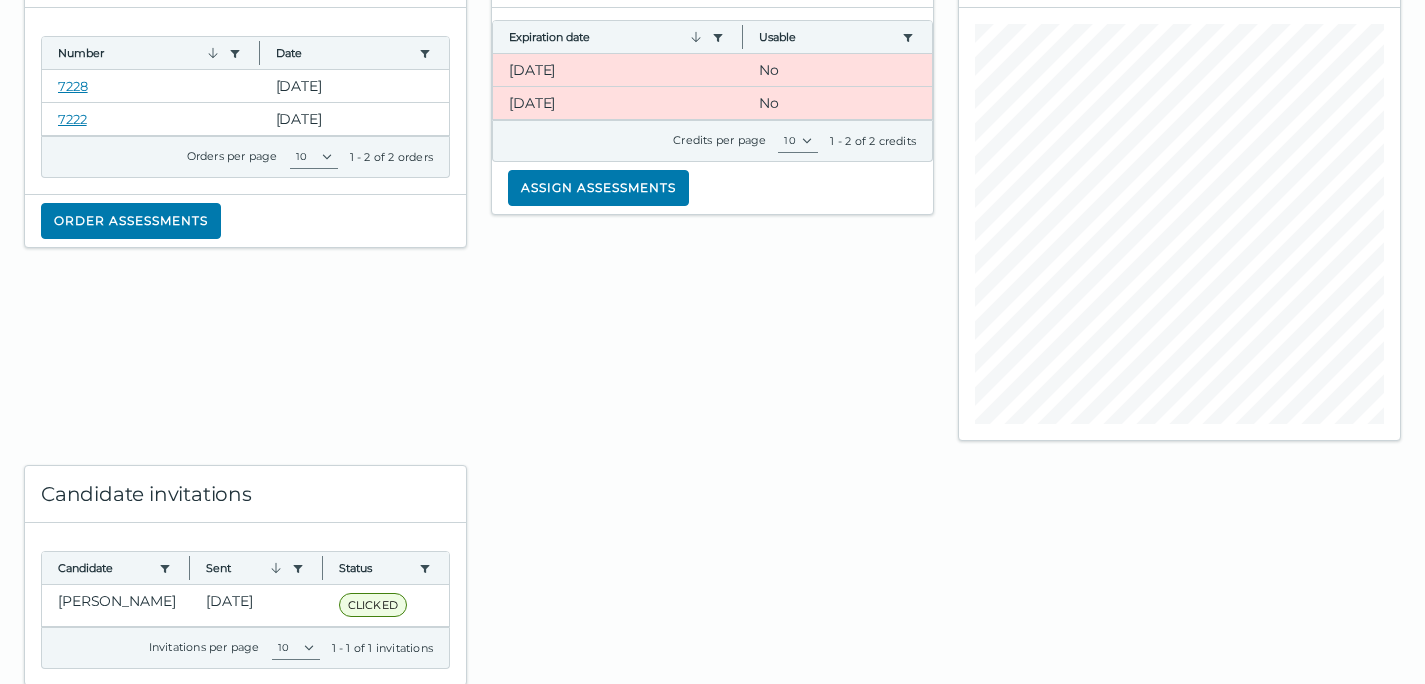scroll, scrollTop: 190, scrollLeft: 0, axis: vertical 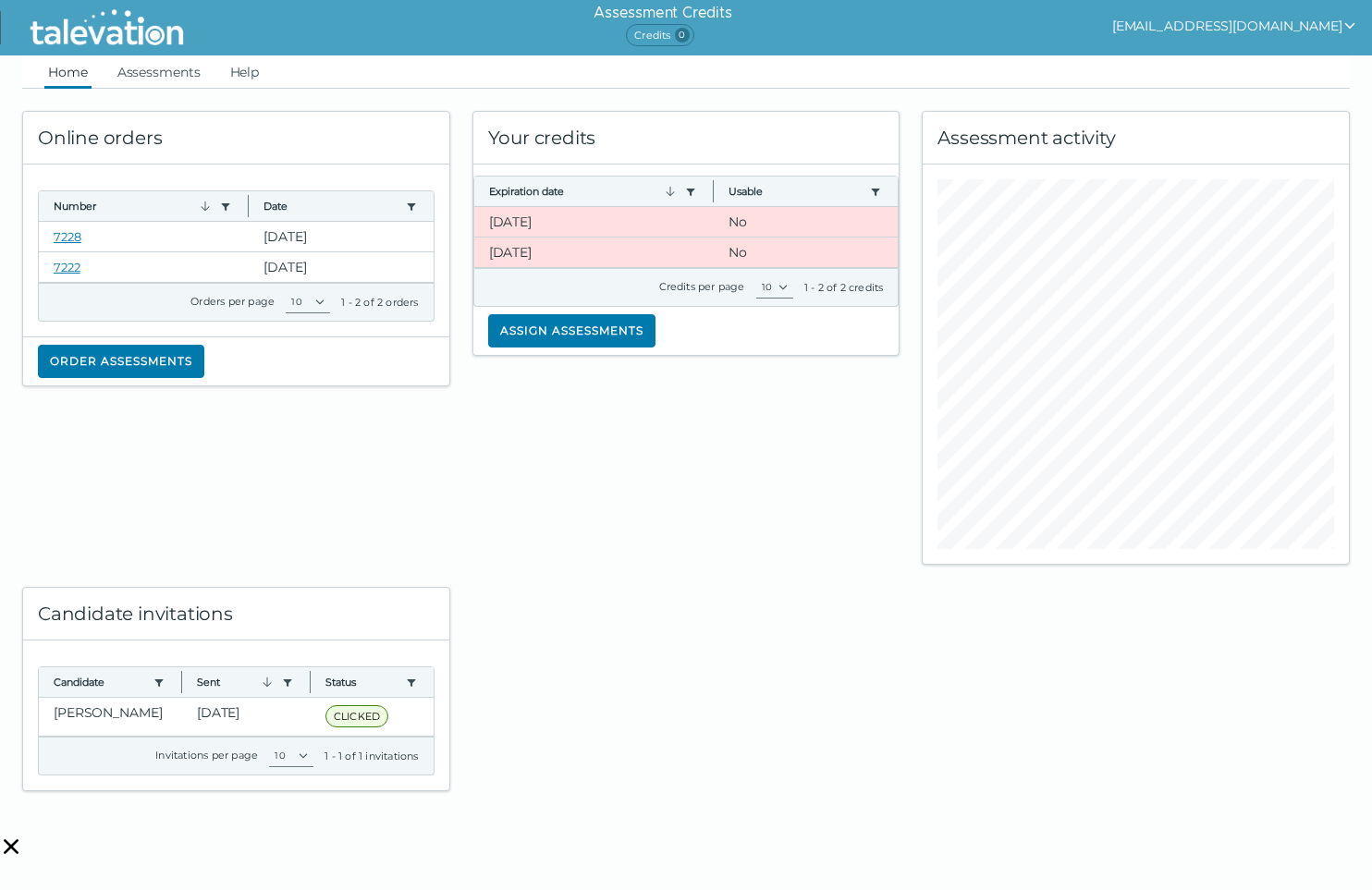 click on "Your credits Expiration date  Use left or right key to resize the column  Usable  Use left or right key to resize the column  9-1-2025 No 8-29-2025 No Credits per page 10  1 - 2 of 2 credits  Assign assessments" 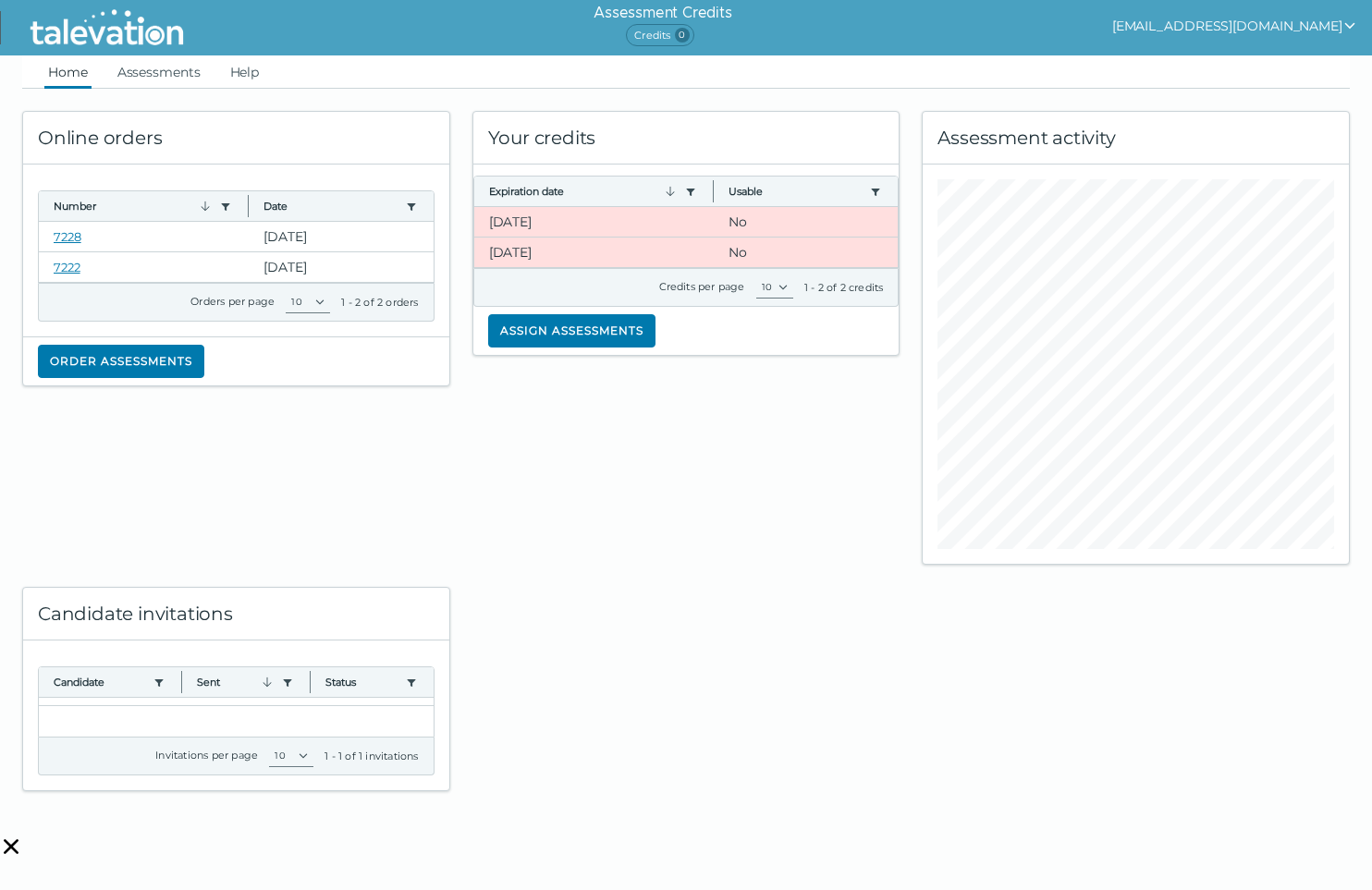 scroll, scrollTop: 37, scrollLeft: 0, axis: vertical 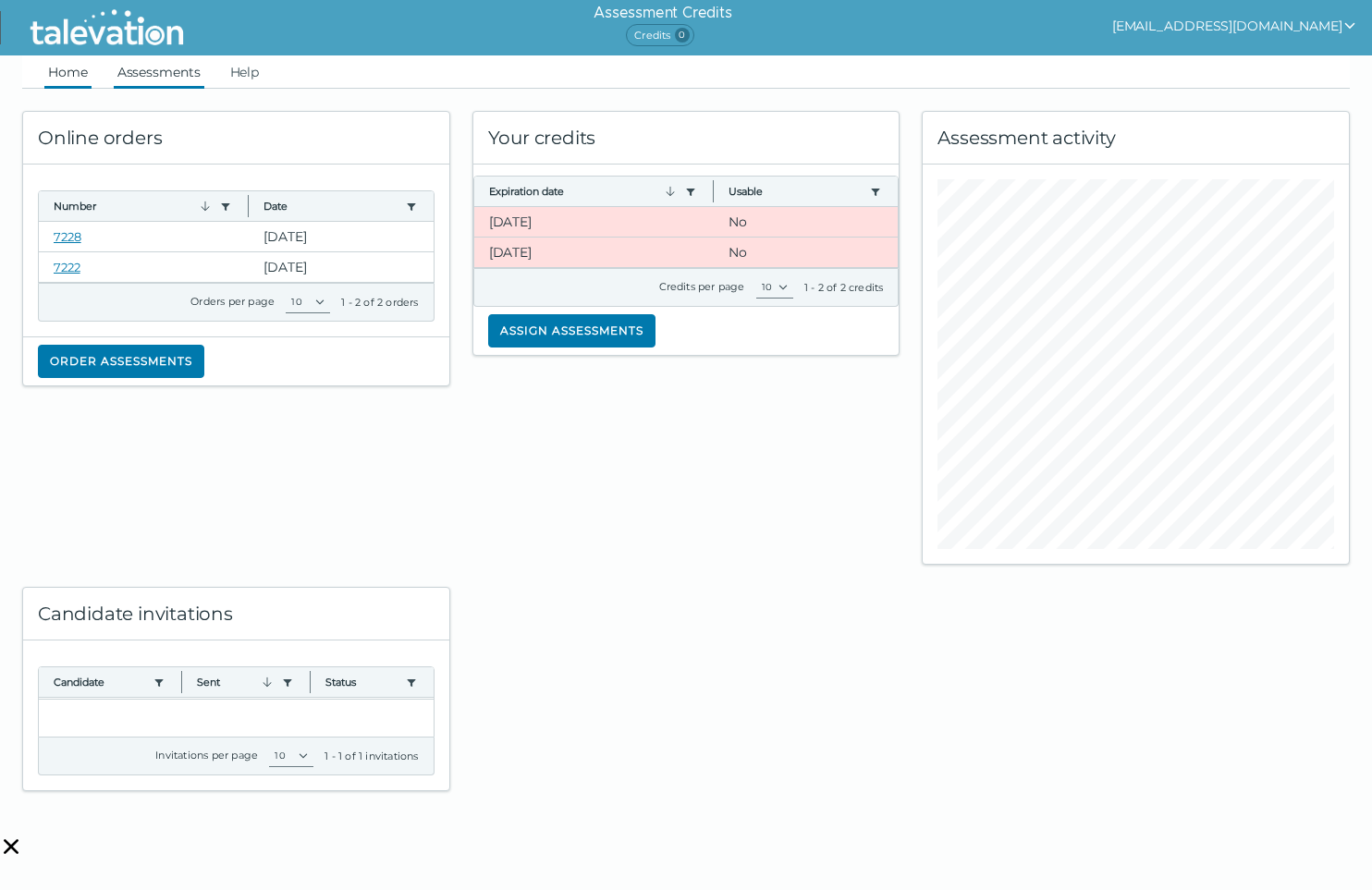 click on "Assessments" at bounding box center (159, 72) 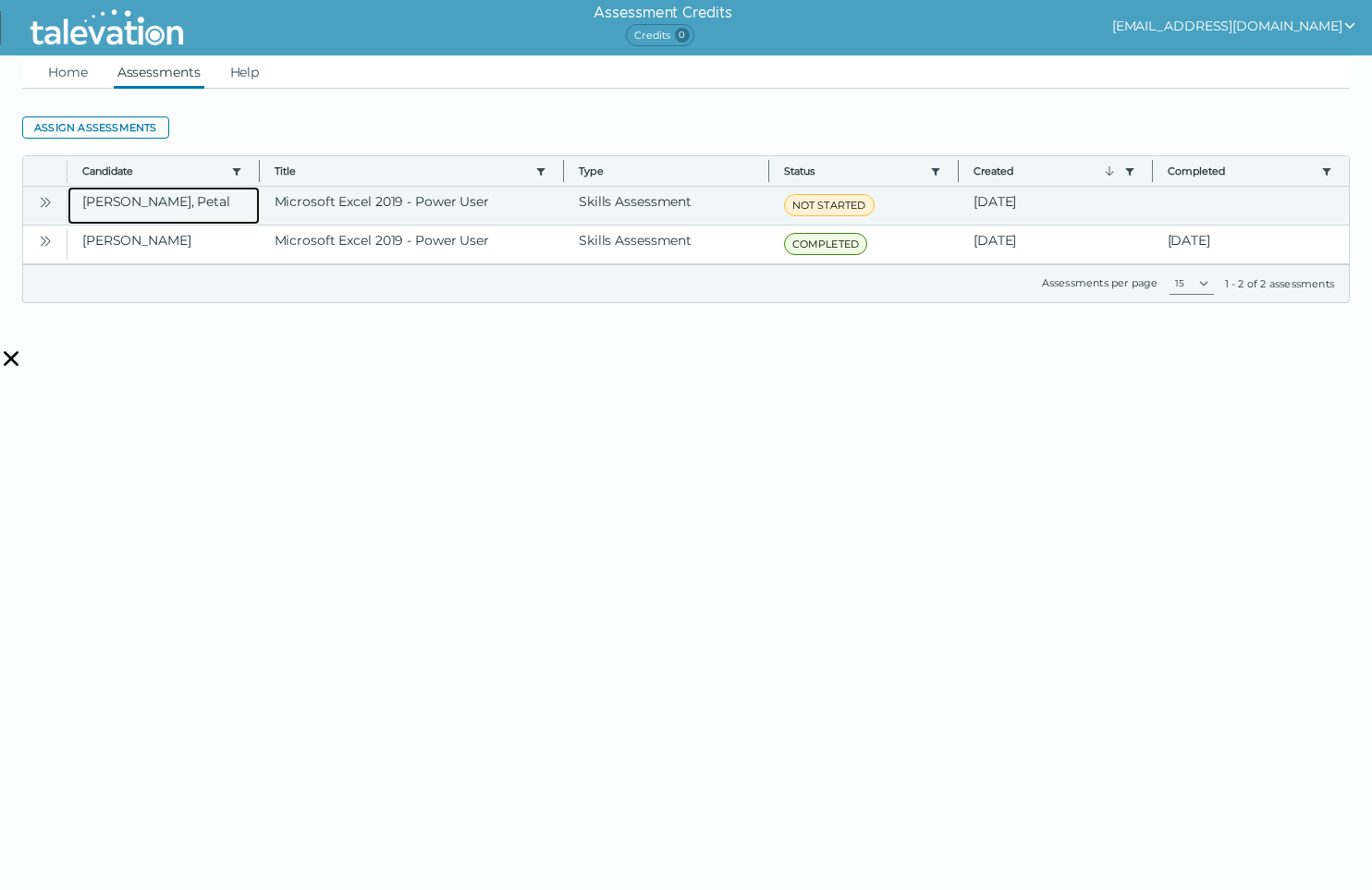 click on "Staley, Petal" 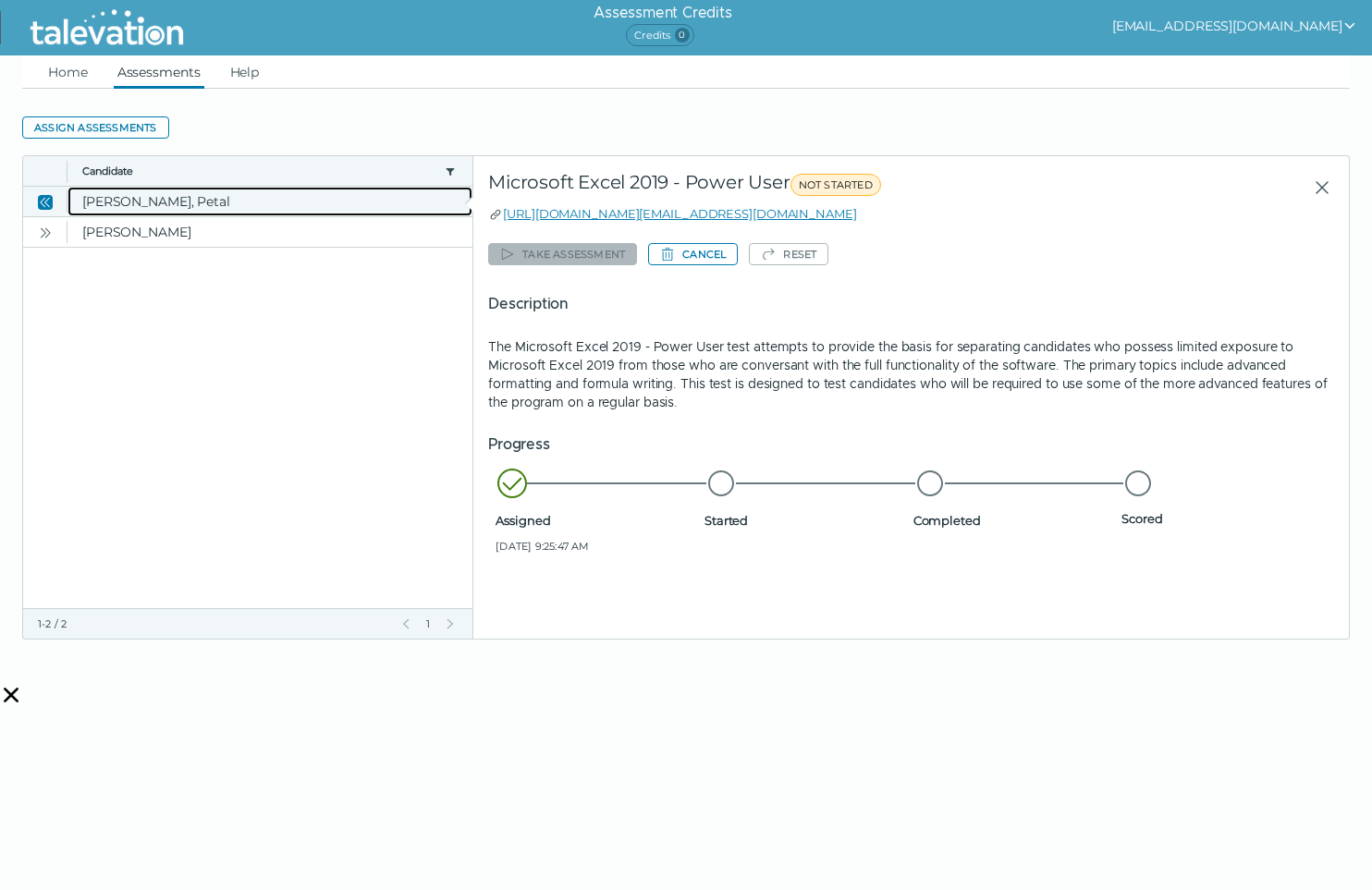 click on "Staley, Petal" 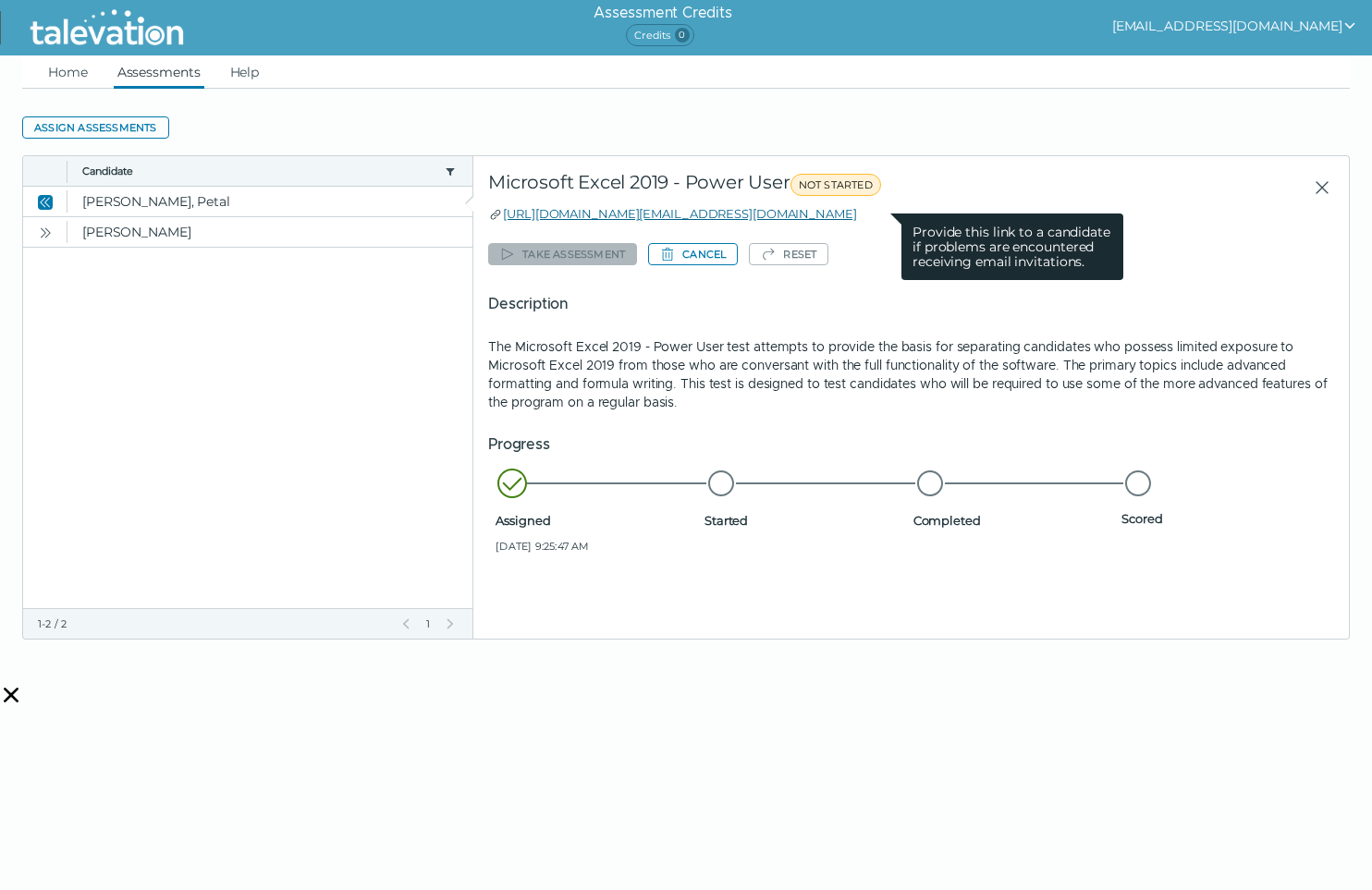 copy on "https://candidate.talevation.com/?email=petalstaley@gmail.com" 